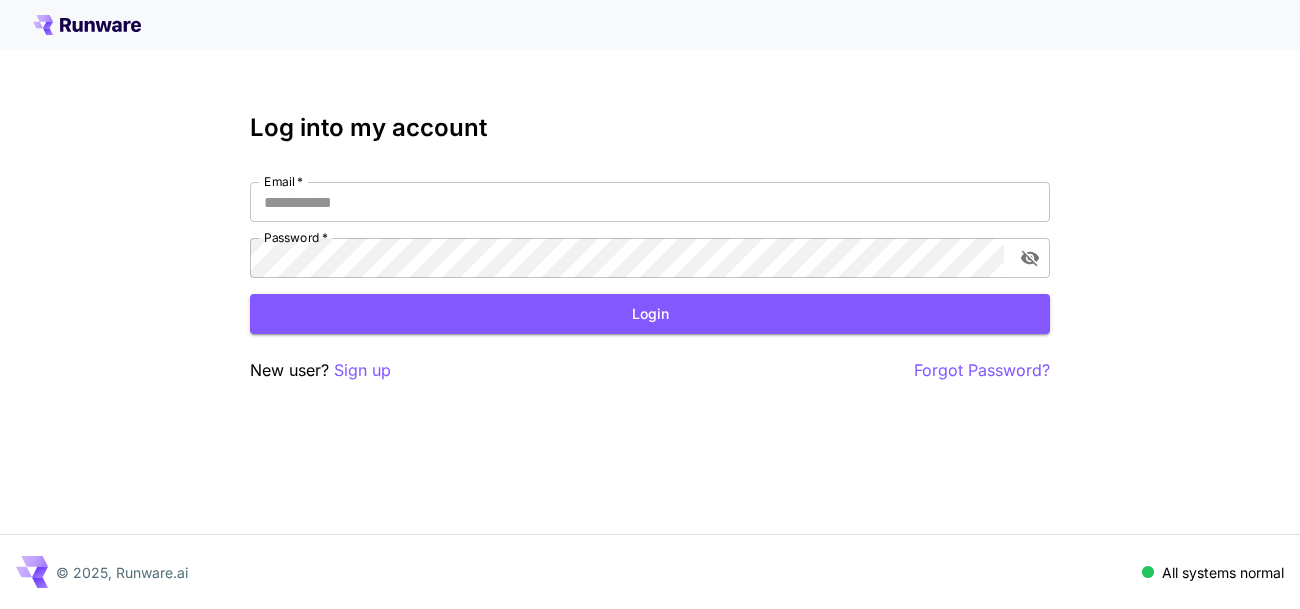 scroll, scrollTop: 0, scrollLeft: 0, axis: both 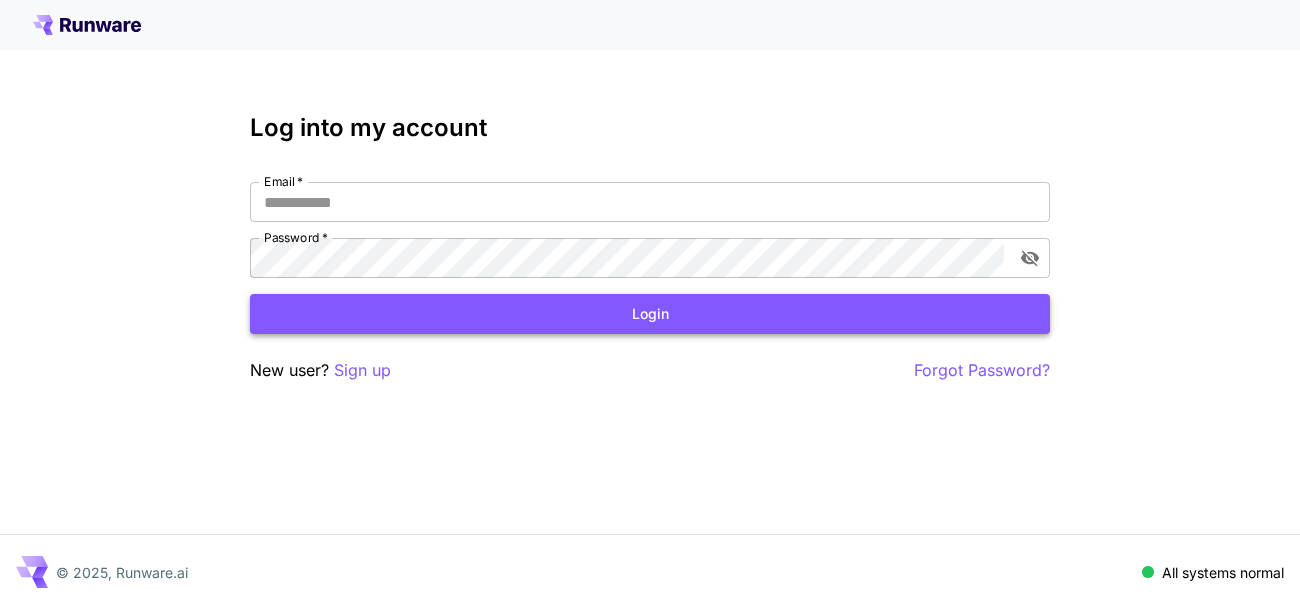 type on "**********" 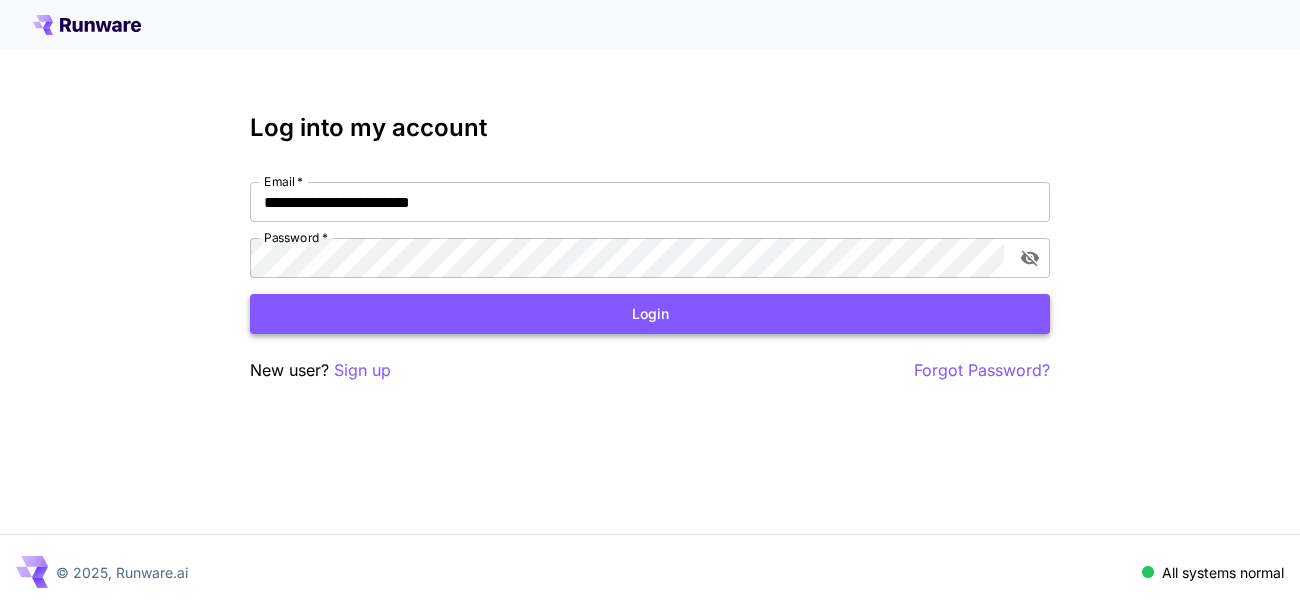 click on "Login" at bounding box center [650, 314] 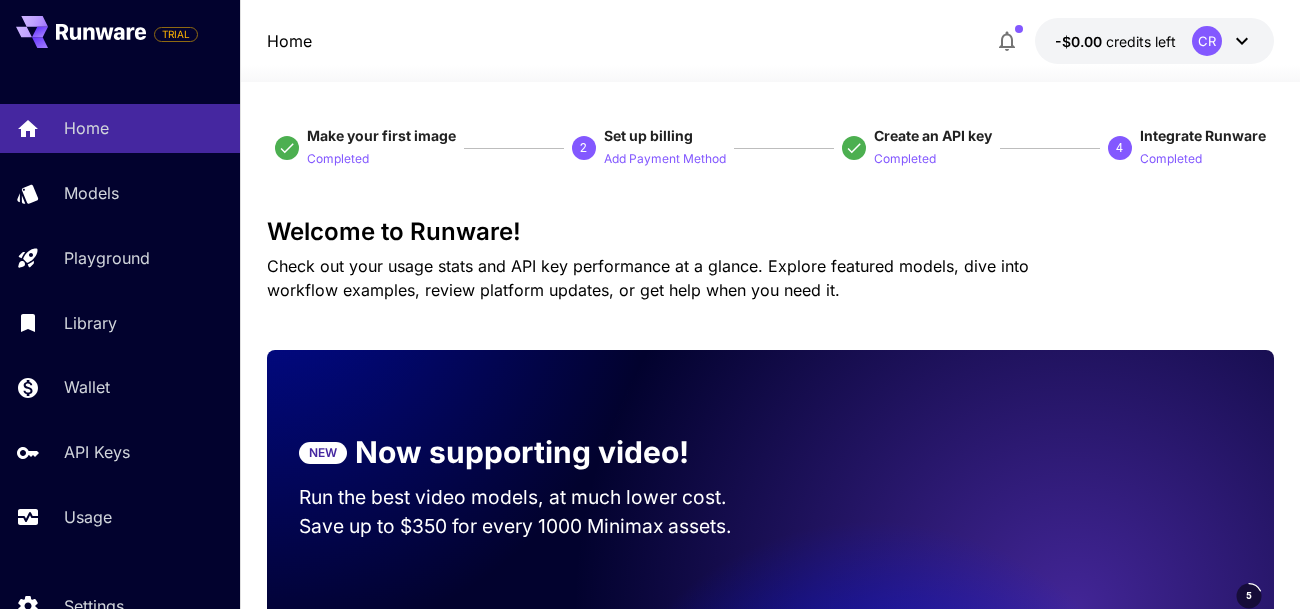 click 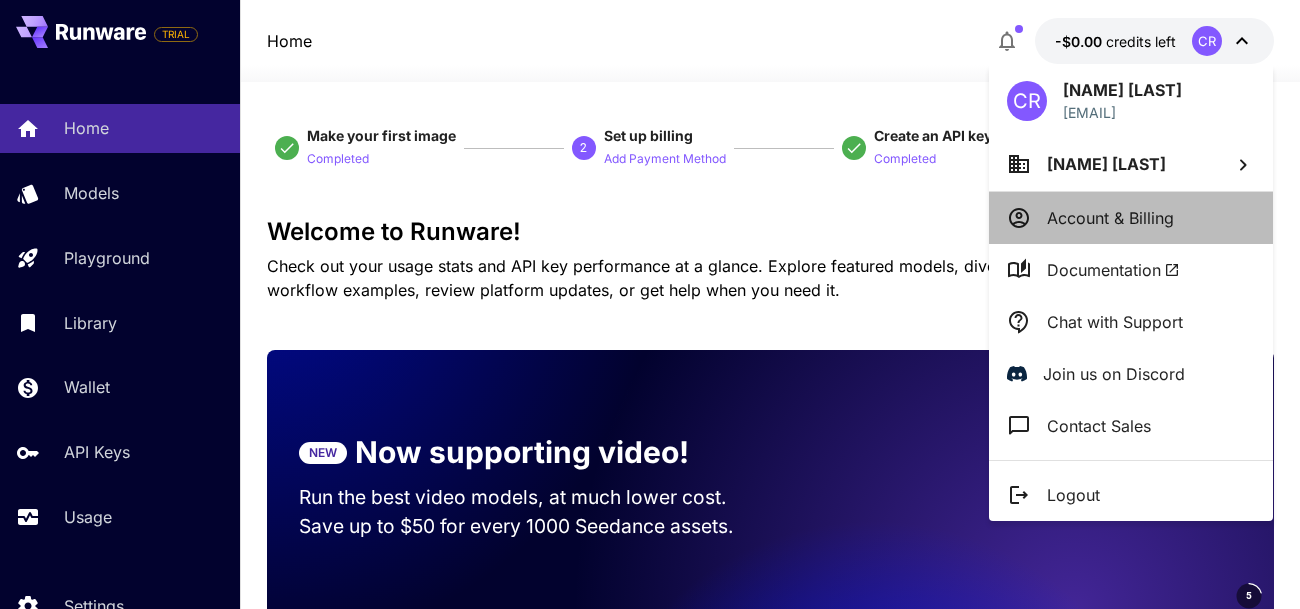 click on "Account & Billing" at bounding box center (1110, 218) 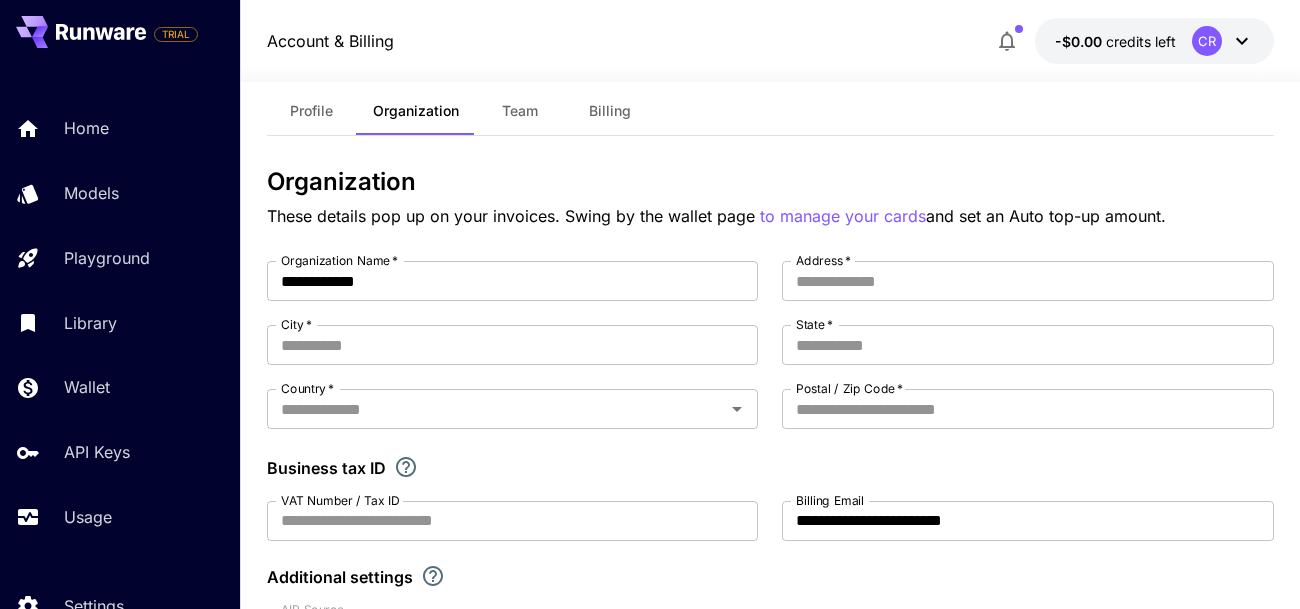 scroll, scrollTop: 37, scrollLeft: 0, axis: vertical 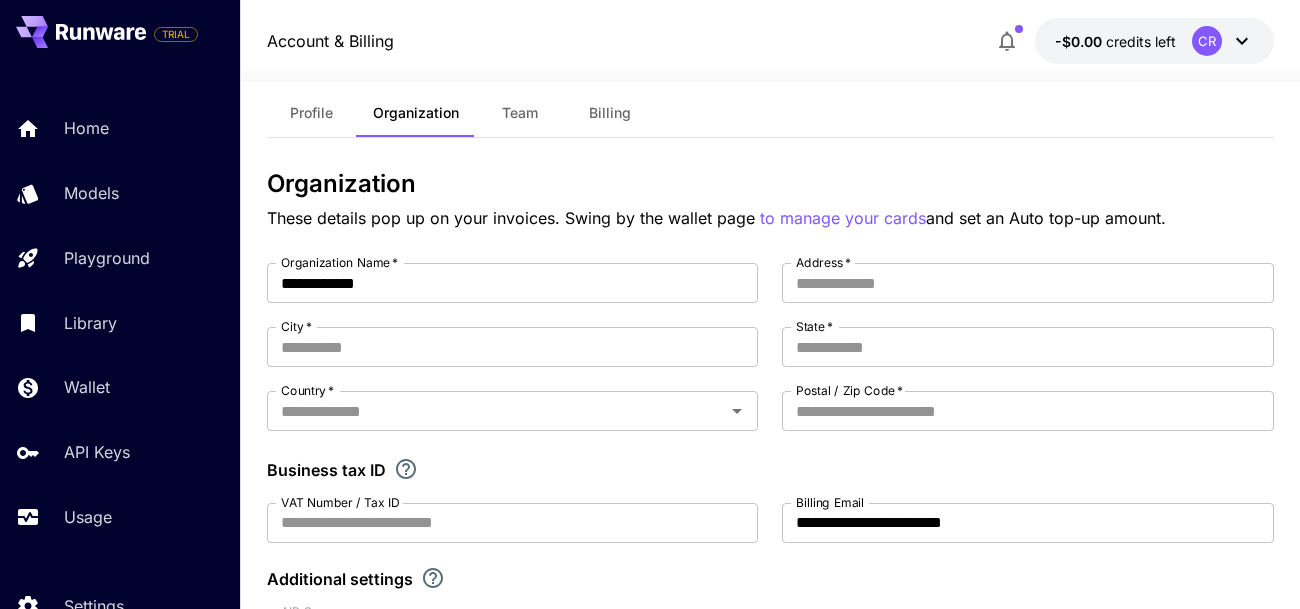 click on "Profile" at bounding box center [311, 113] 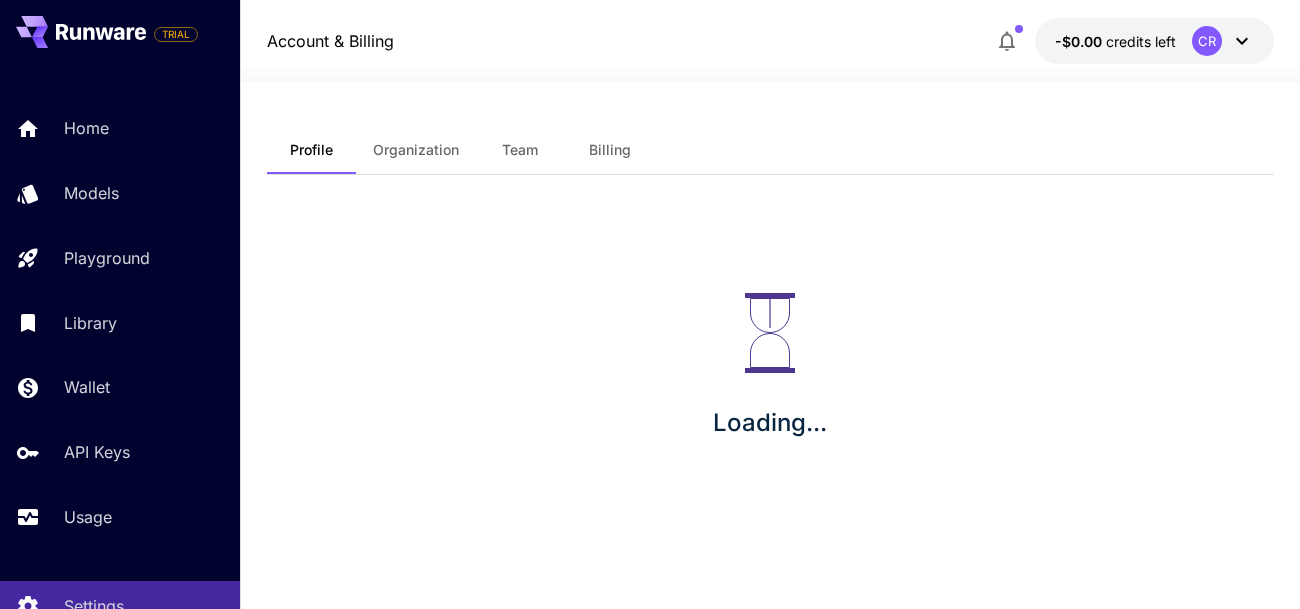 scroll, scrollTop: 0, scrollLeft: 0, axis: both 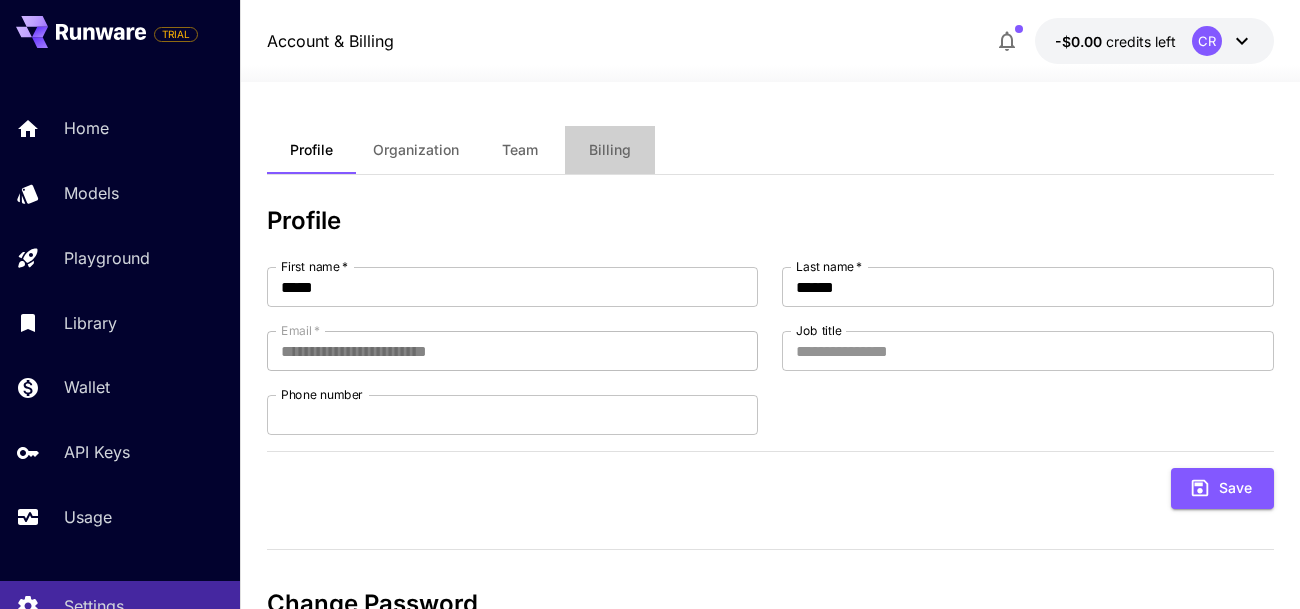 click on "Billing" at bounding box center (610, 150) 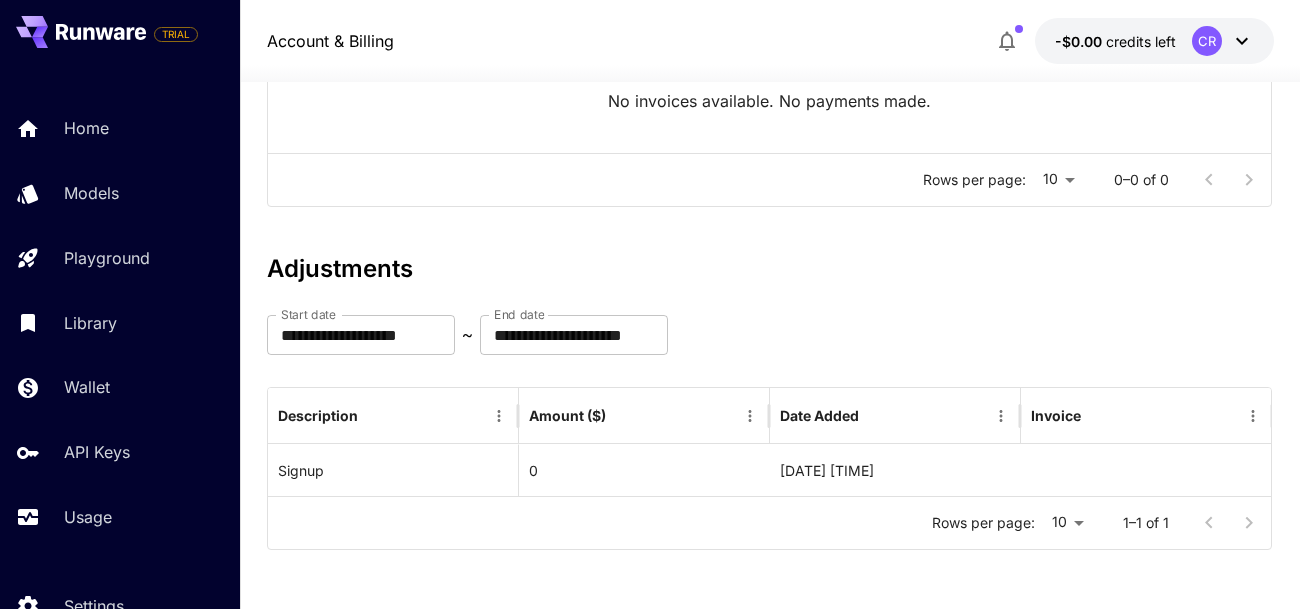 scroll, scrollTop: 0, scrollLeft: 0, axis: both 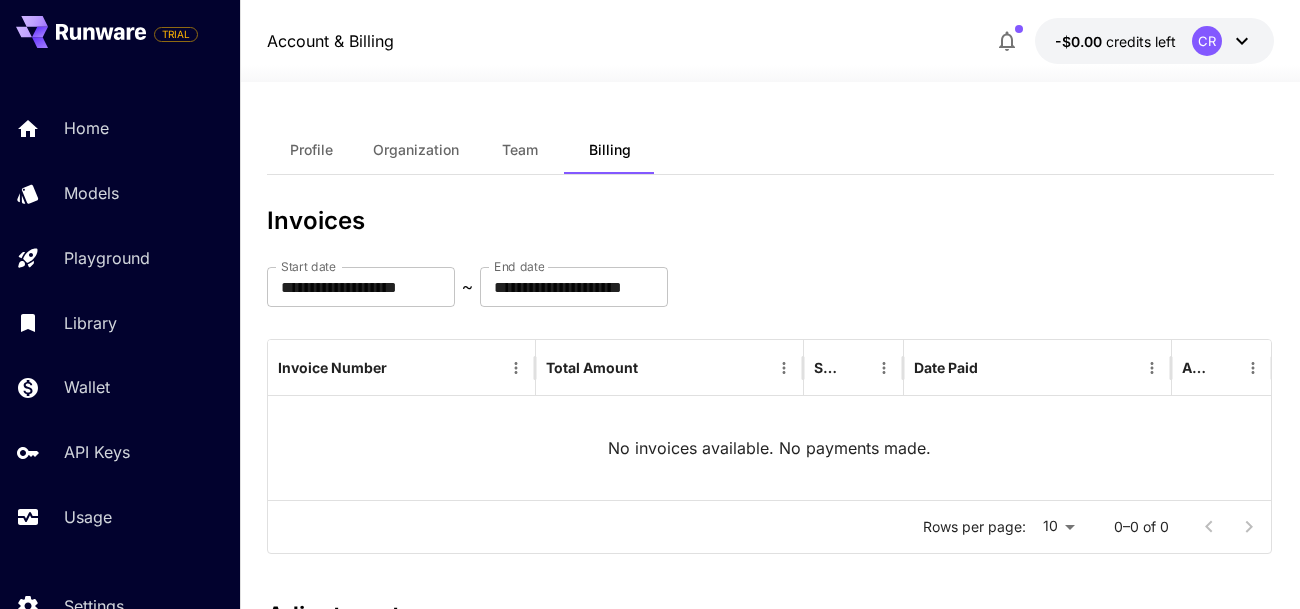 click on "Team" at bounding box center [520, 150] 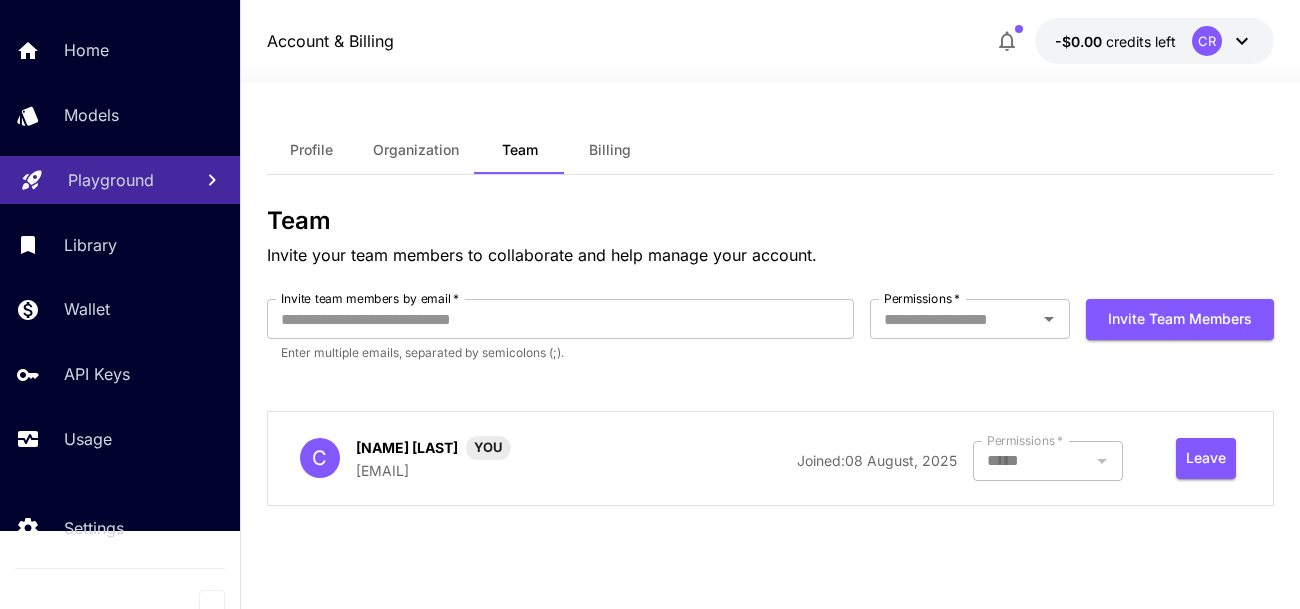 scroll, scrollTop: 83, scrollLeft: 0, axis: vertical 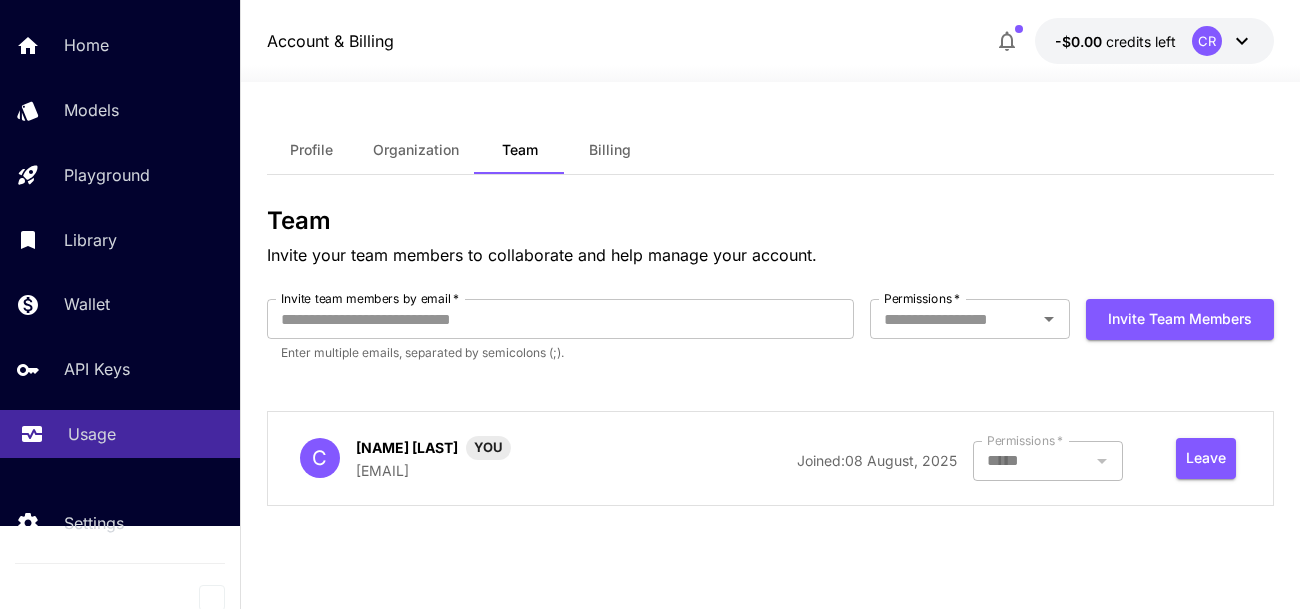 click on "Usage" at bounding box center (92, 434) 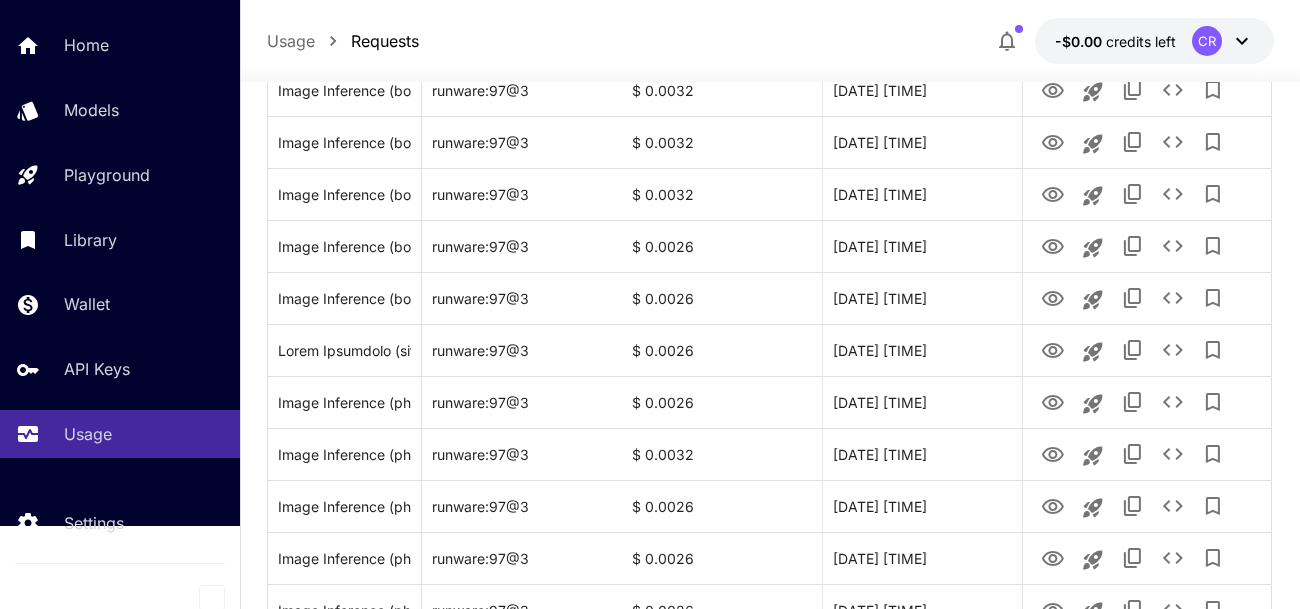 scroll, scrollTop: 0, scrollLeft: 0, axis: both 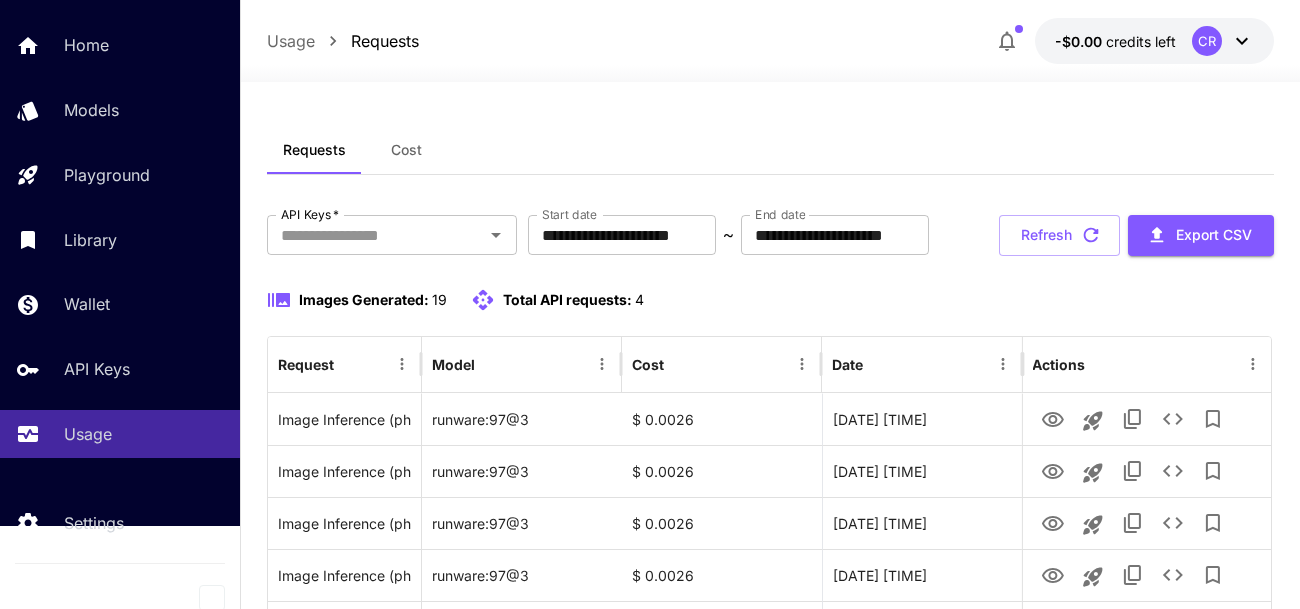 click on "Cost" at bounding box center [406, 150] 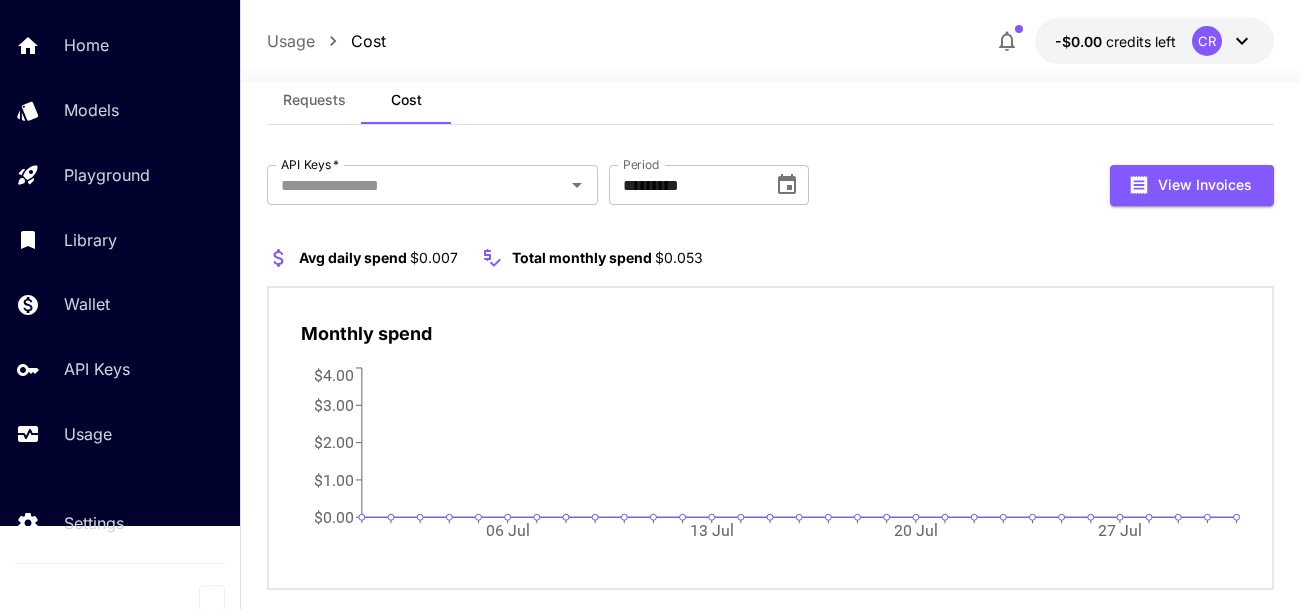 scroll, scrollTop: 90, scrollLeft: 0, axis: vertical 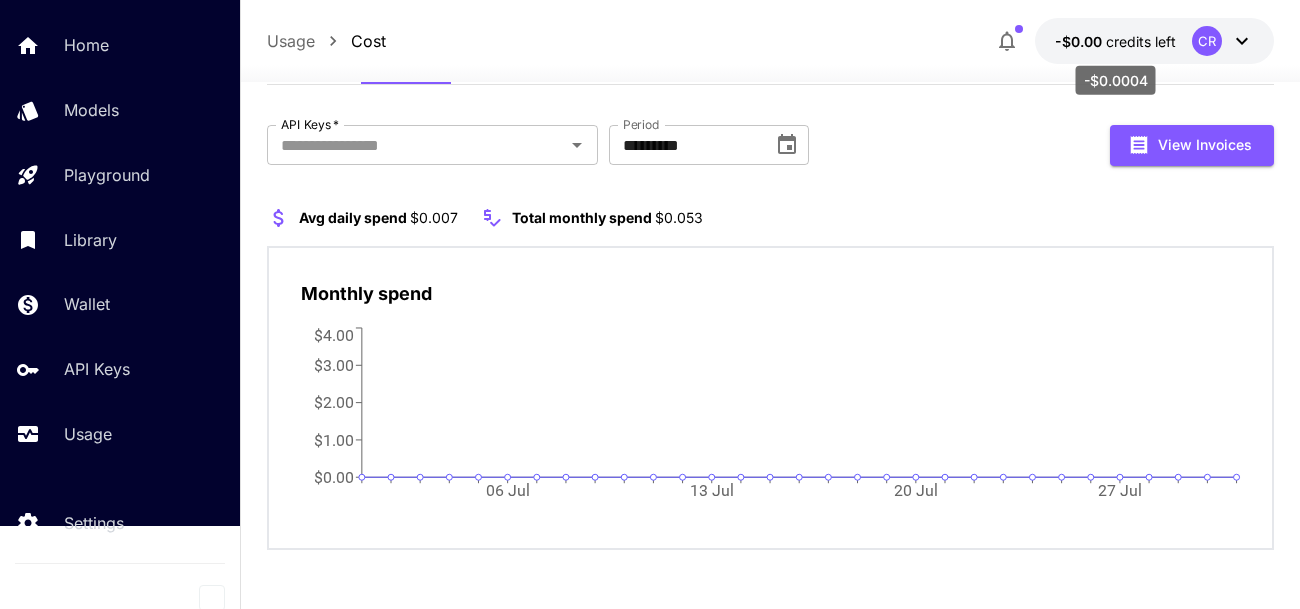 click on "credits left" at bounding box center (1141, 41) 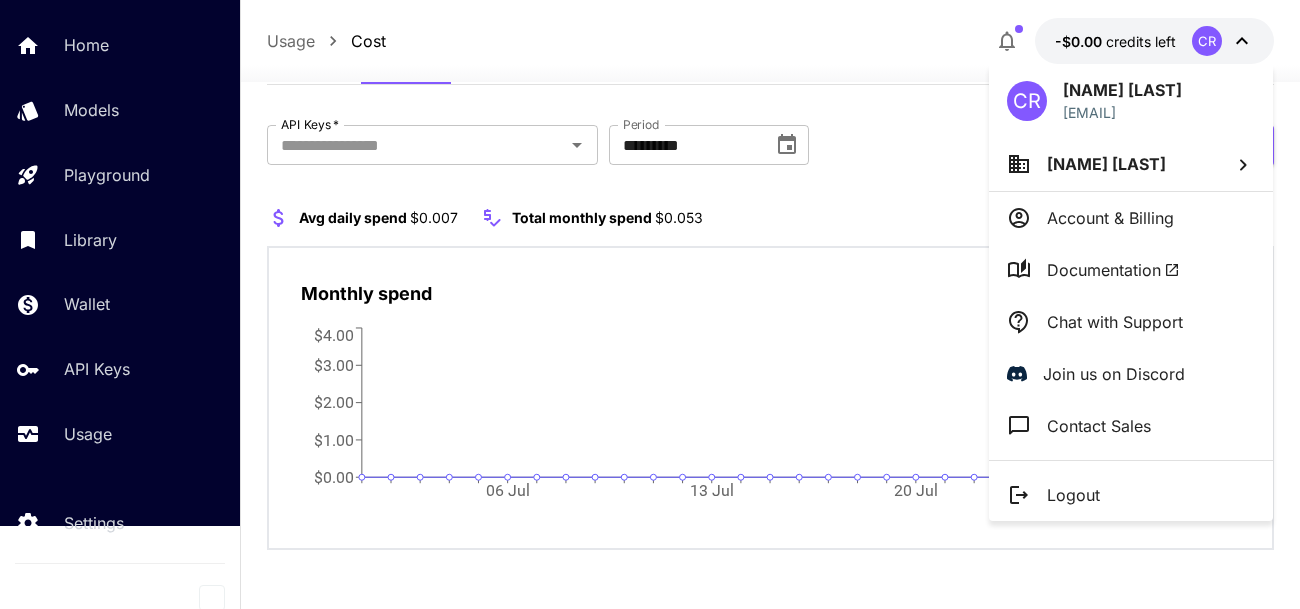 click on "[NAME] [LAST]" at bounding box center [1106, 164] 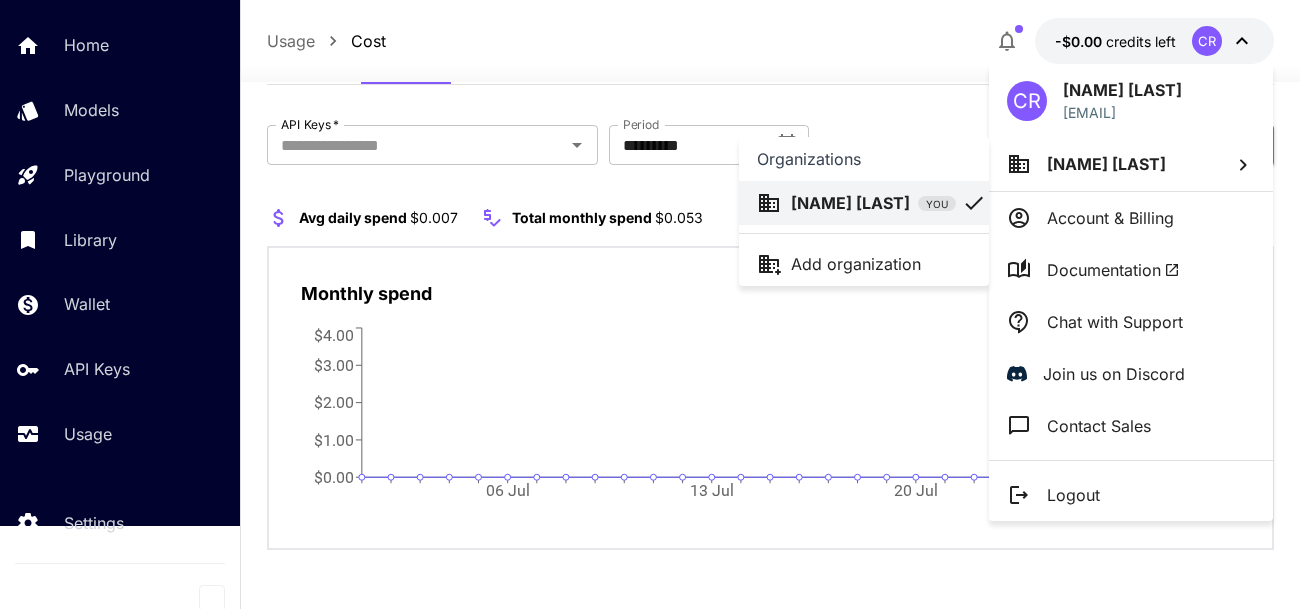 click at bounding box center [650, 304] 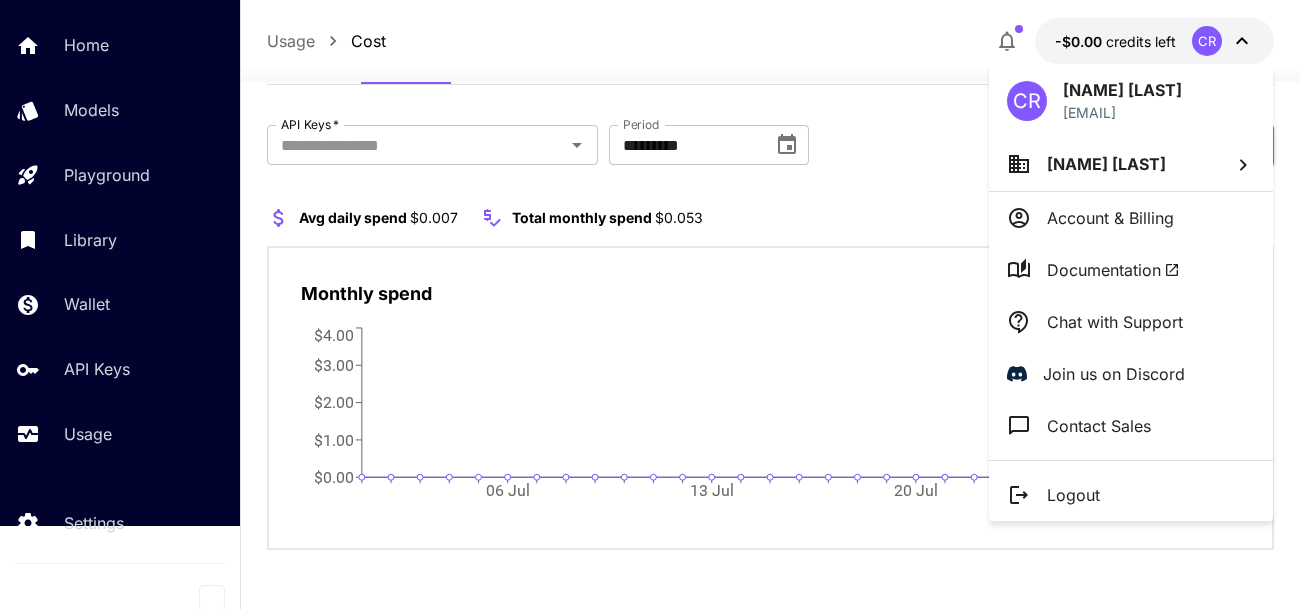 click on "Account & Billing" at bounding box center (1110, 218) 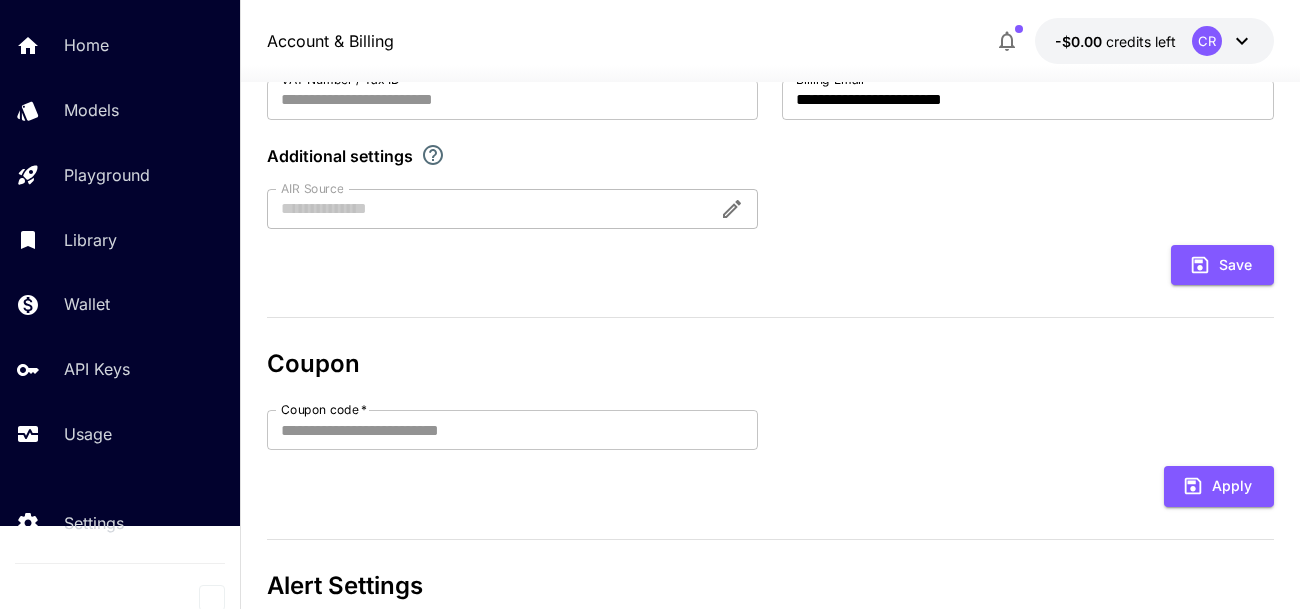 scroll, scrollTop: 454, scrollLeft: 0, axis: vertical 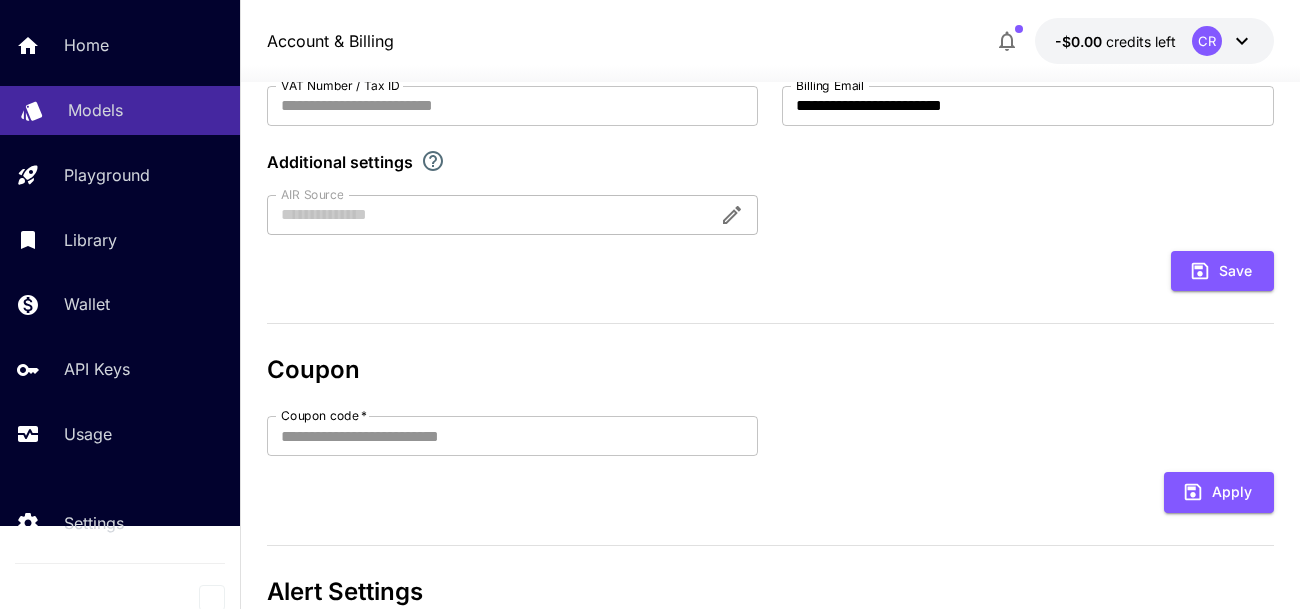 click on "Models" at bounding box center (95, 110) 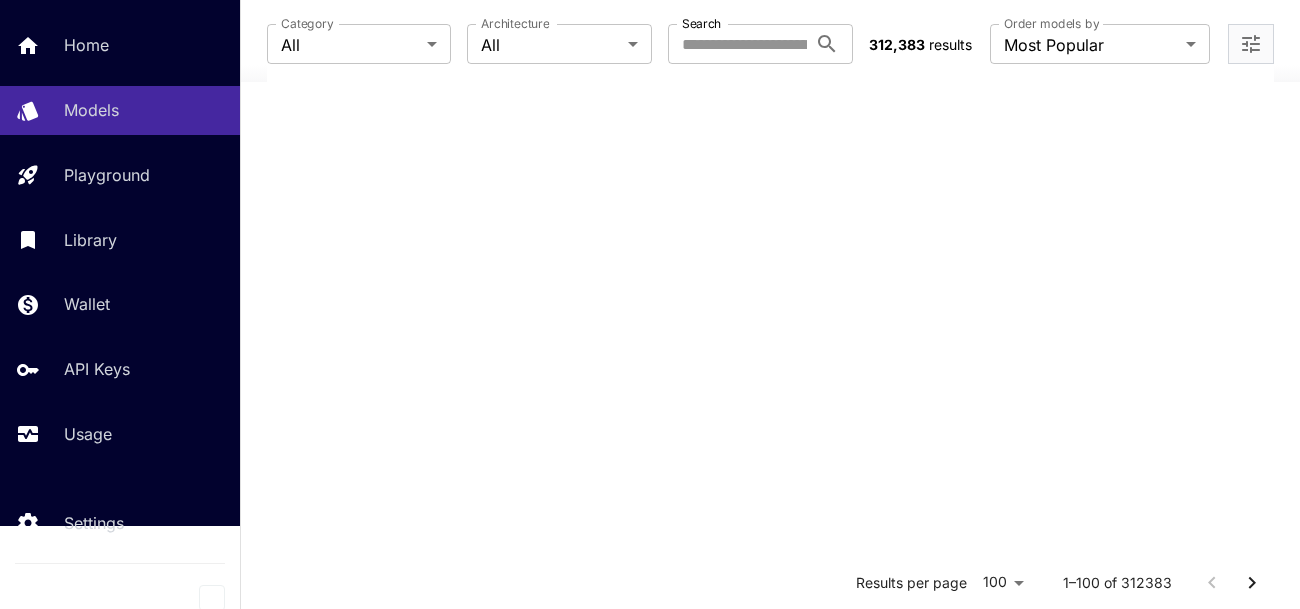 scroll, scrollTop: 0, scrollLeft: 0, axis: both 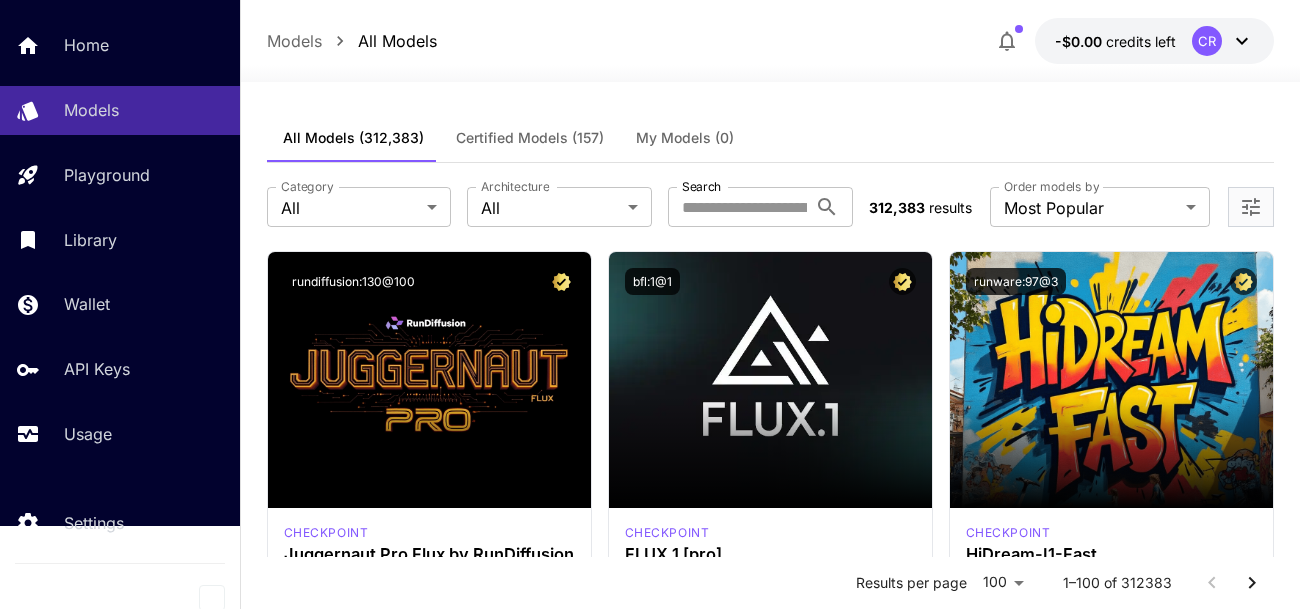 click 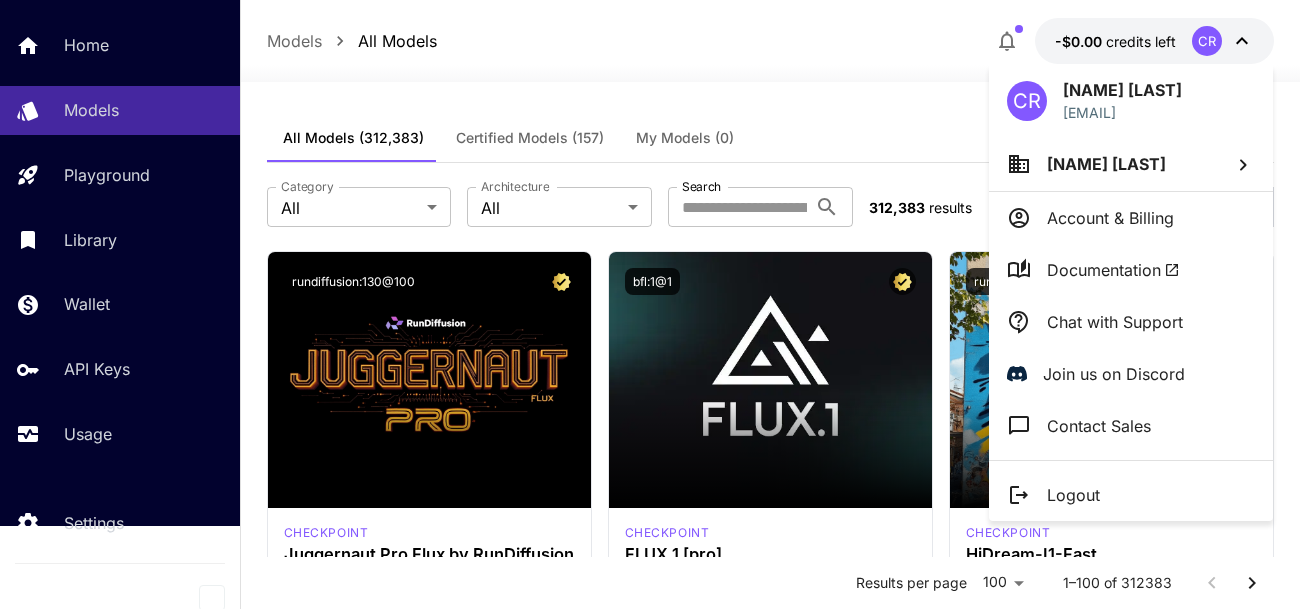 click at bounding box center [650, 304] 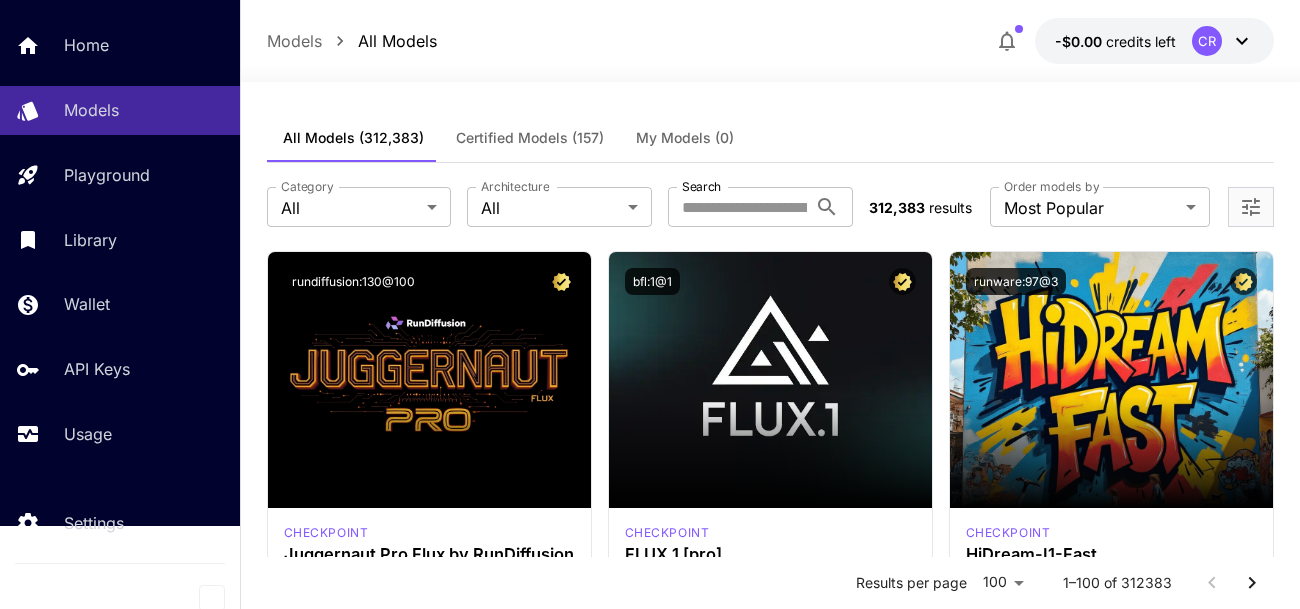 click on "Models" at bounding box center (294, 41) 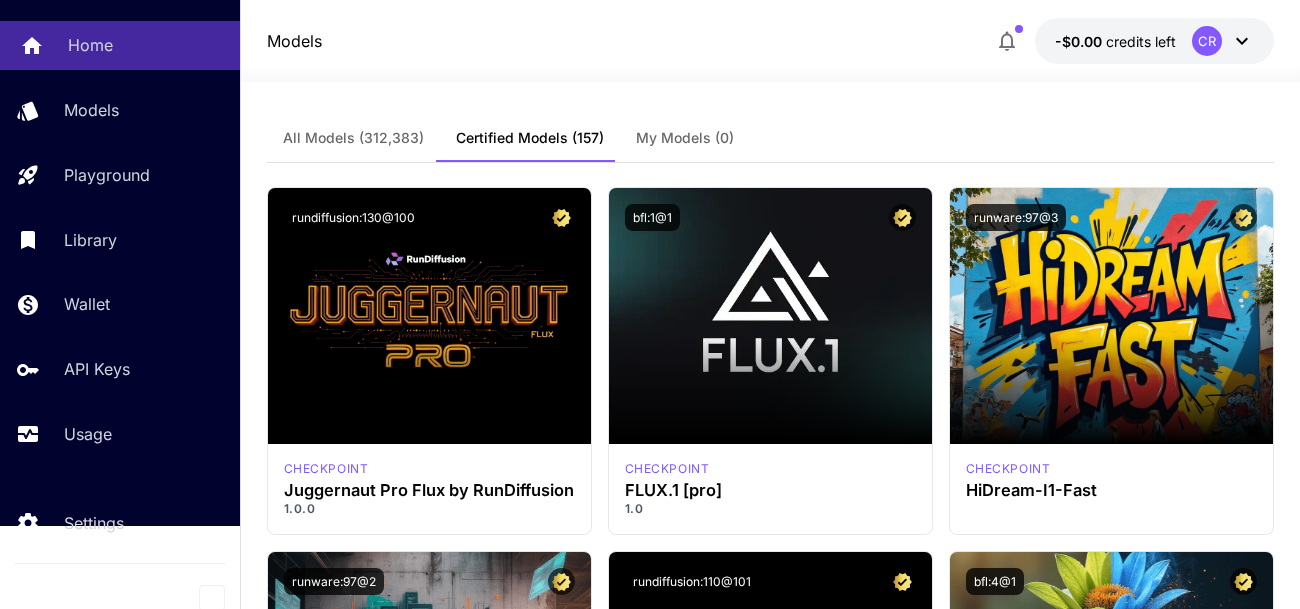 click on "Home" at bounding box center (90, 45) 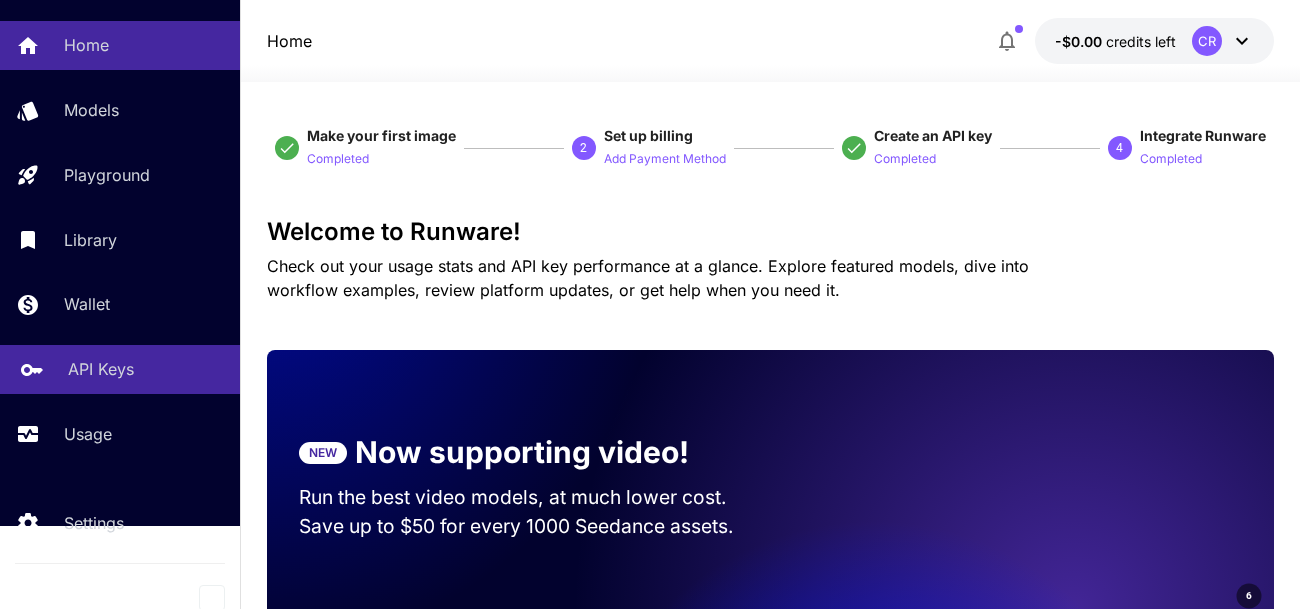 click on "API Keys" at bounding box center [101, 369] 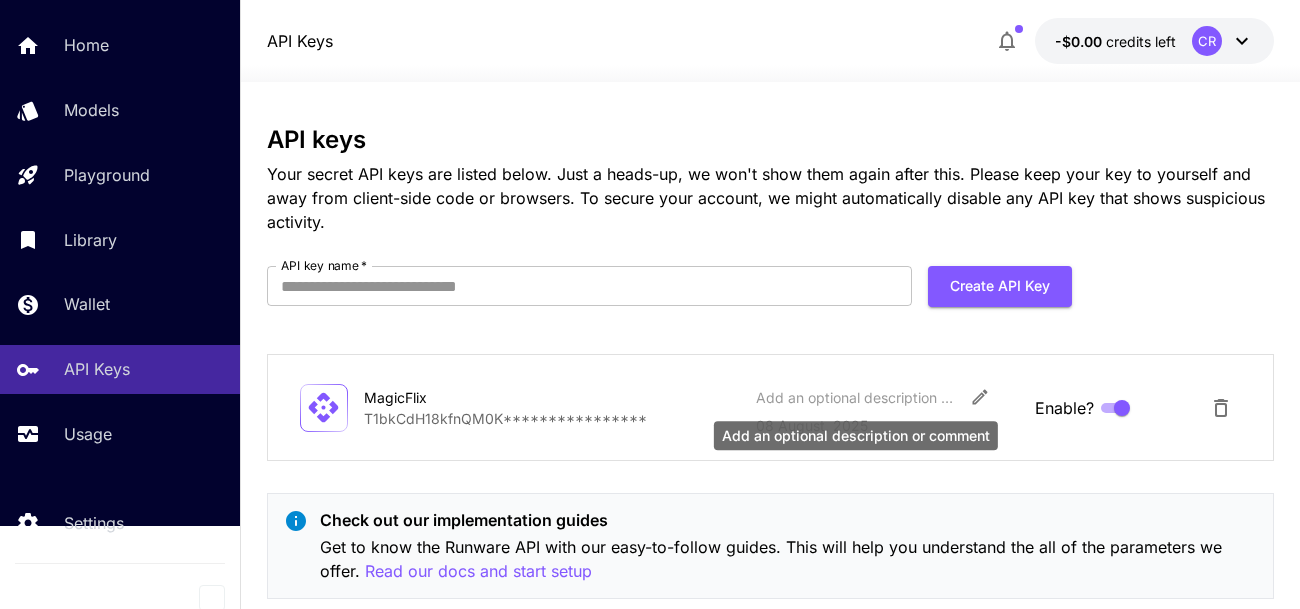 scroll, scrollTop: 49, scrollLeft: 0, axis: vertical 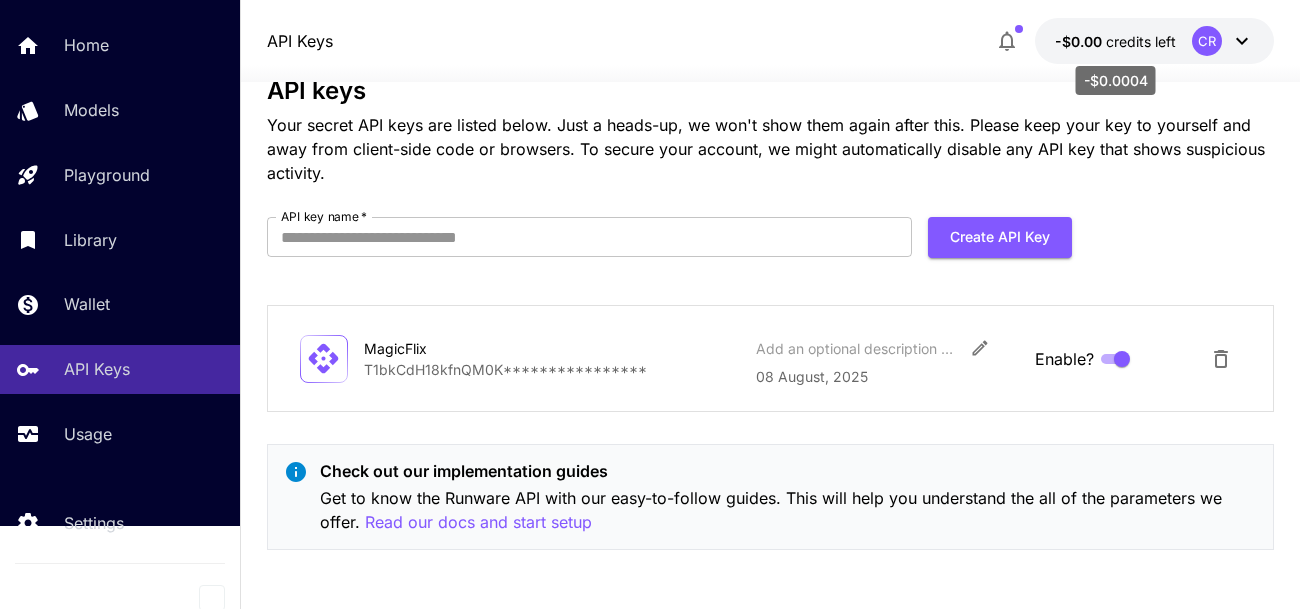 click on "-$0.00" at bounding box center [1080, 41] 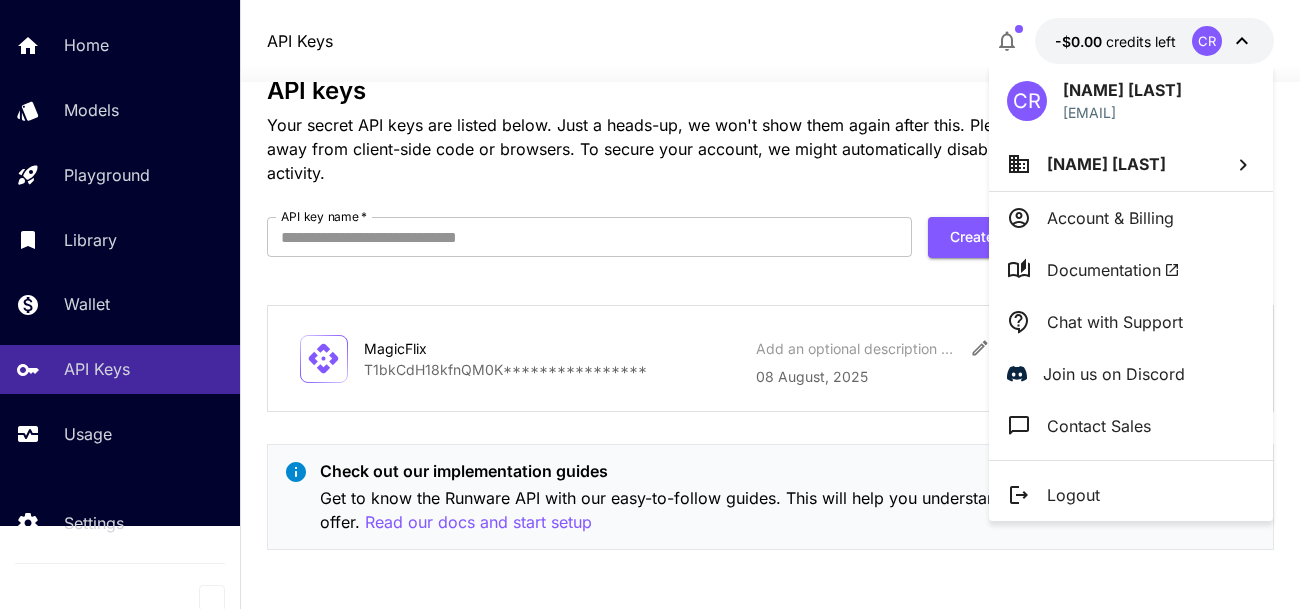 click on "Account & Billing" at bounding box center [1110, 218] 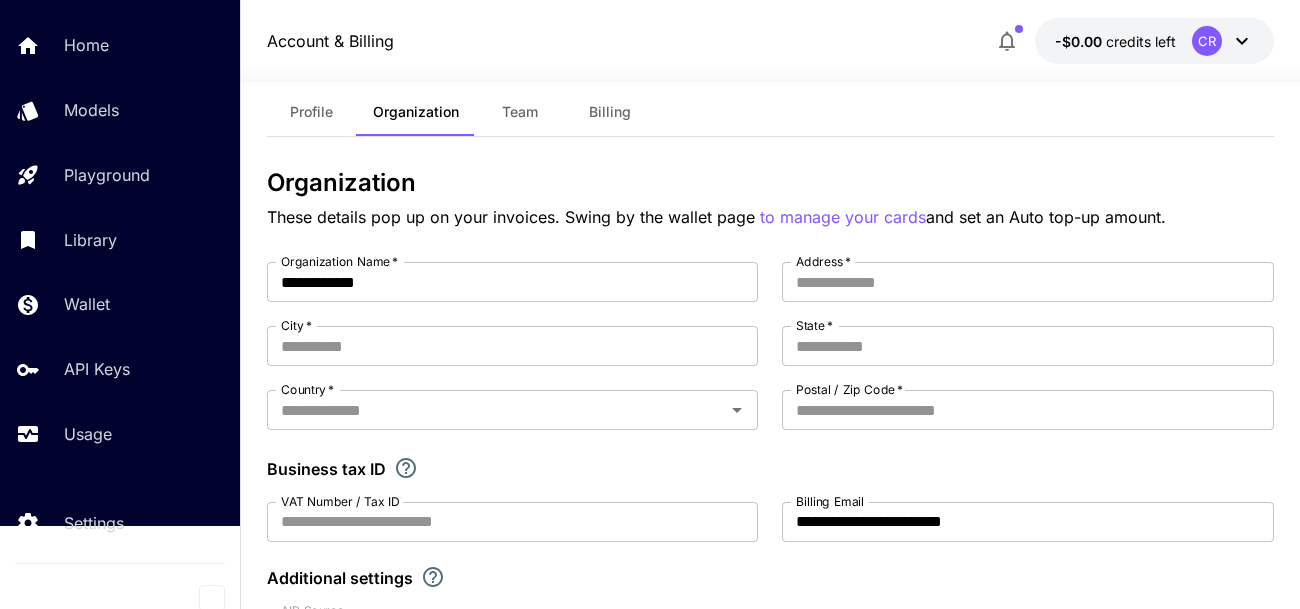 scroll, scrollTop: 0, scrollLeft: 0, axis: both 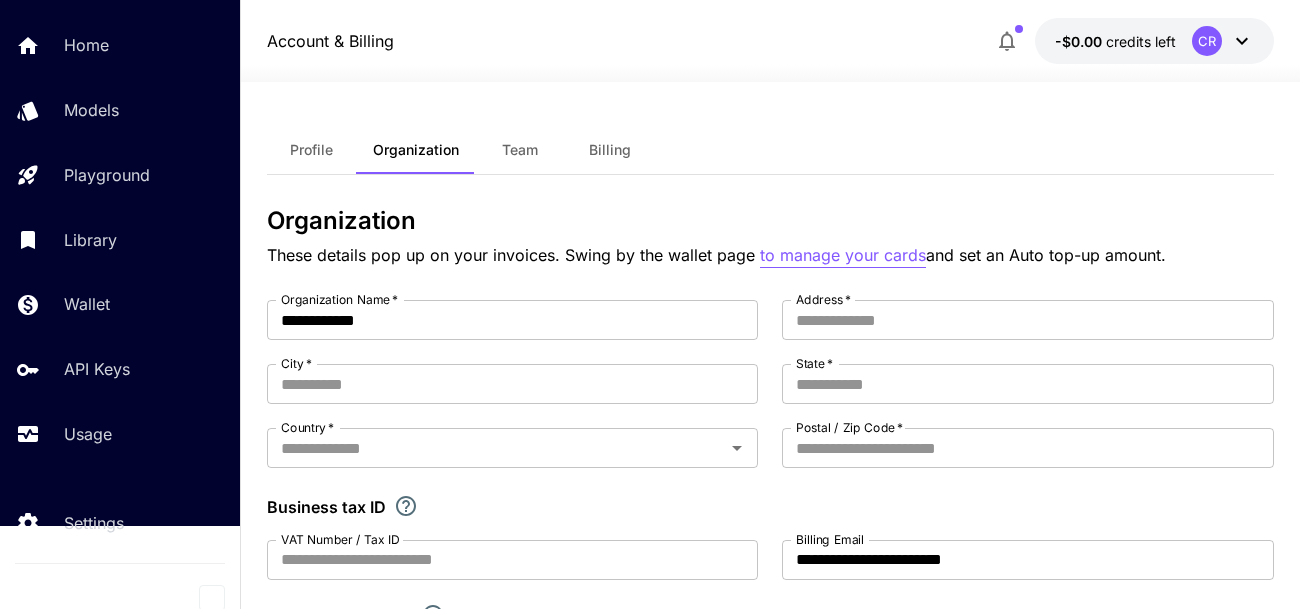 click on "to manage your cards" at bounding box center (843, 255) 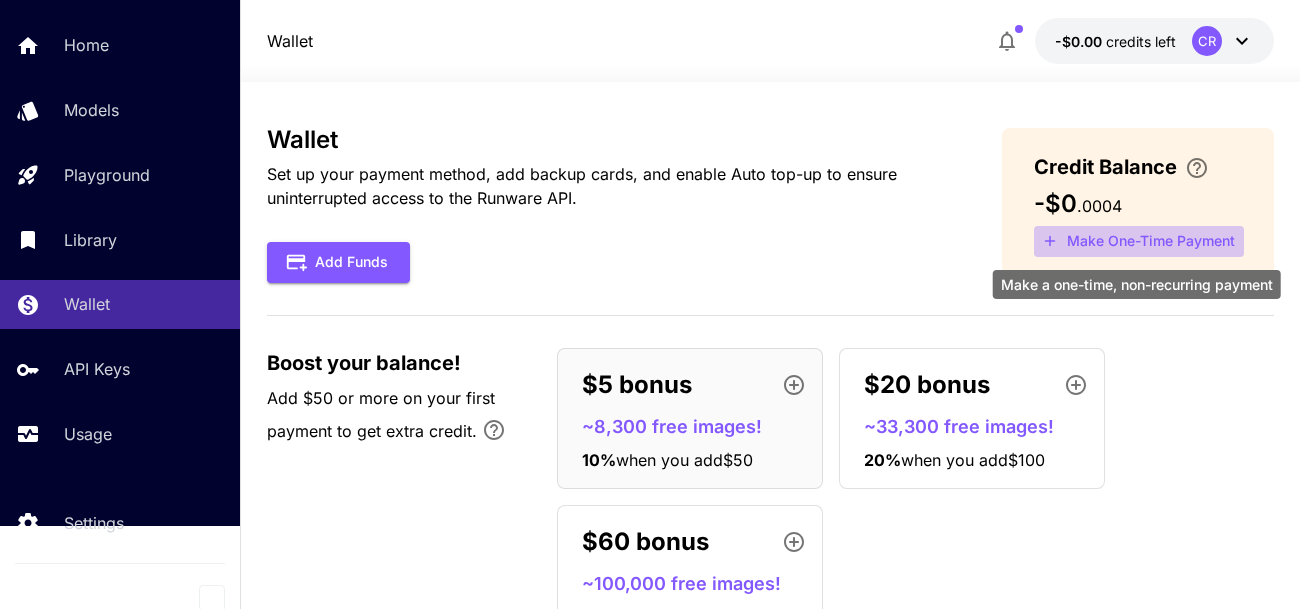 click on "Make One-Time Payment" at bounding box center (1139, 241) 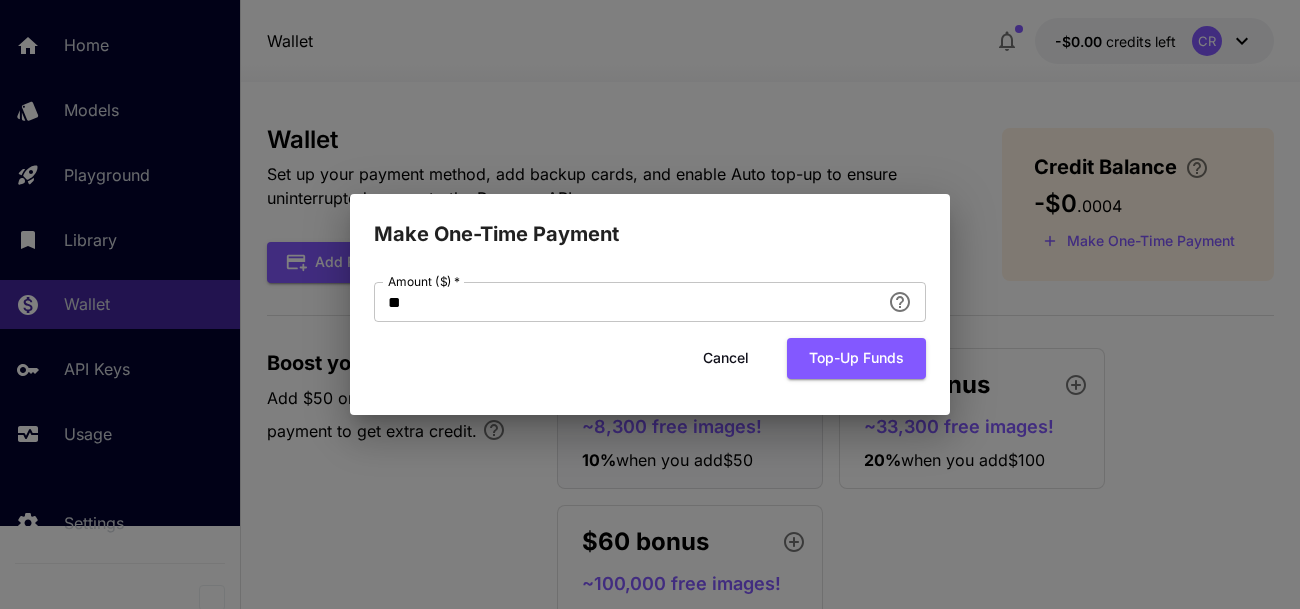 click on "Make One-Time Payment Amount ($)   * ** Amount ($)   * Cancel Top-up funds" at bounding box center [650, 304] 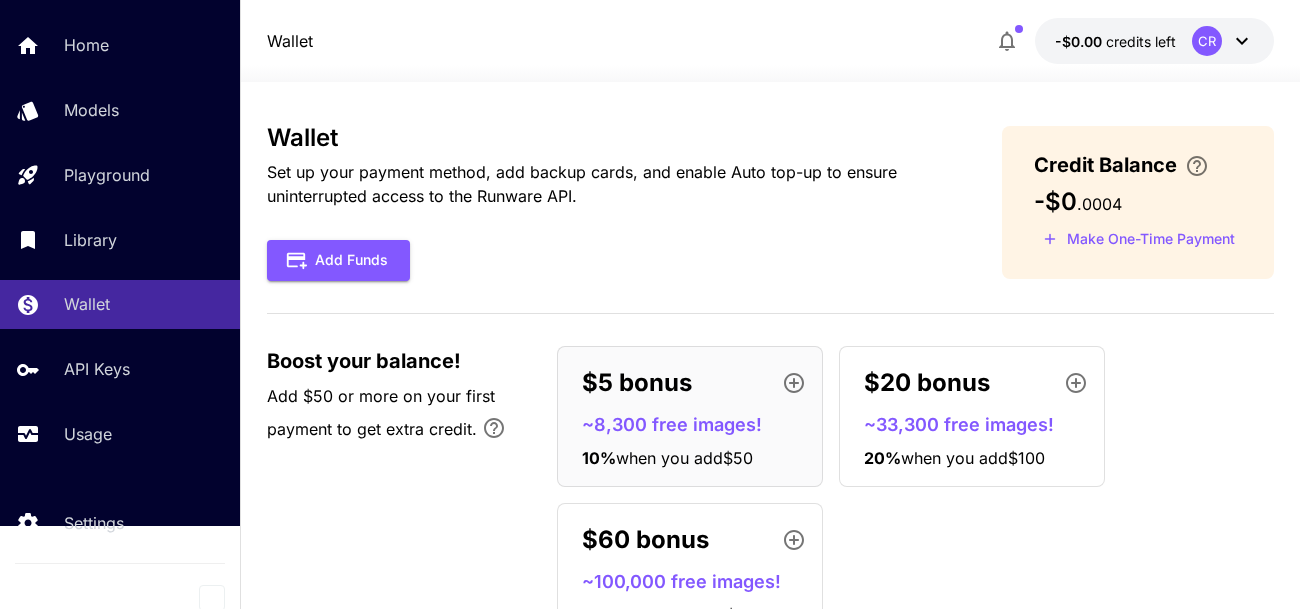 scroll, scrollTop: 0, scrollLeft: 0, axis: both 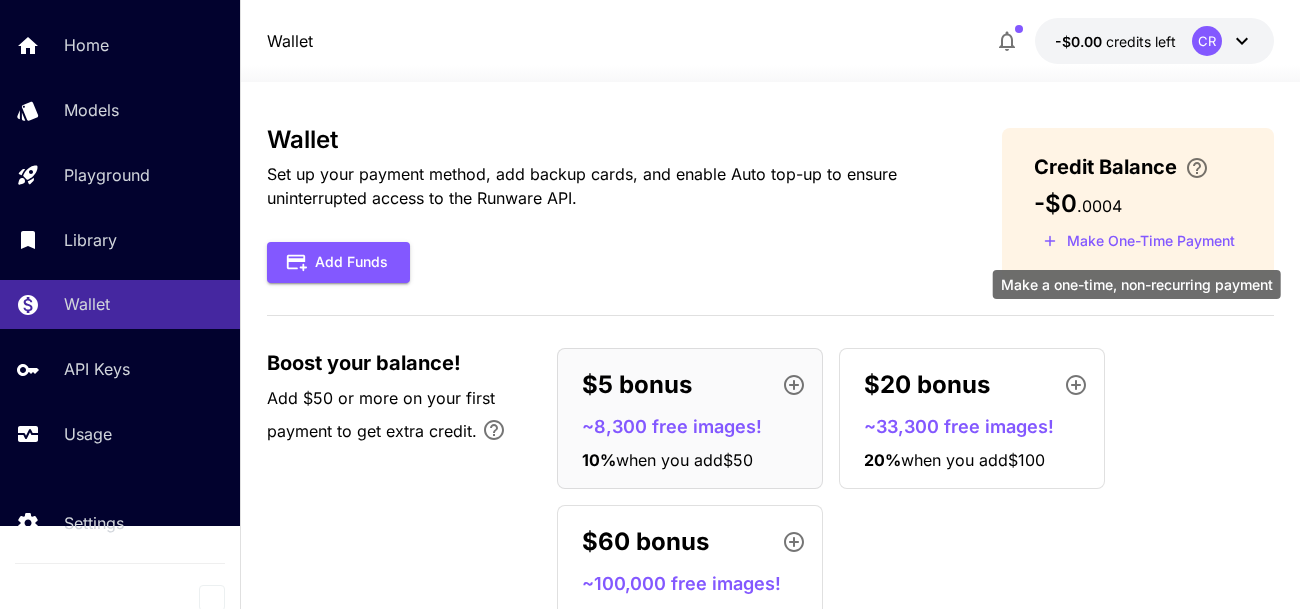 click on "Make One-Time Payment" at bounding box center (1139, 241) 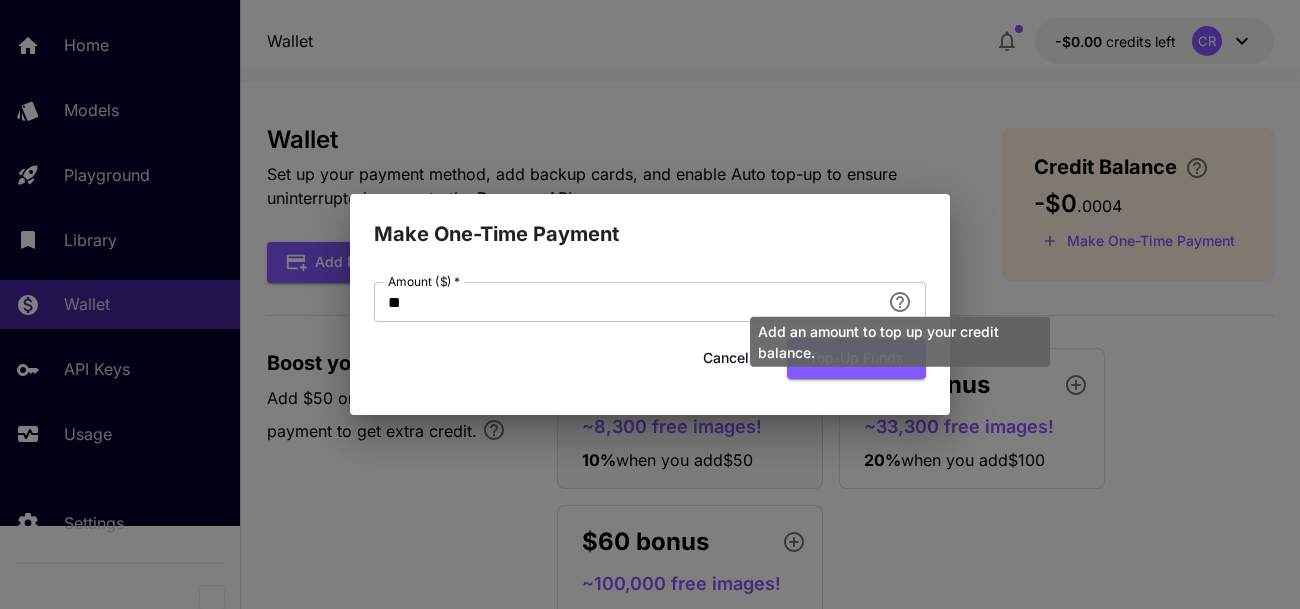 click on "Add an amount to top up your credit balance." at bounding box center [900, 336] 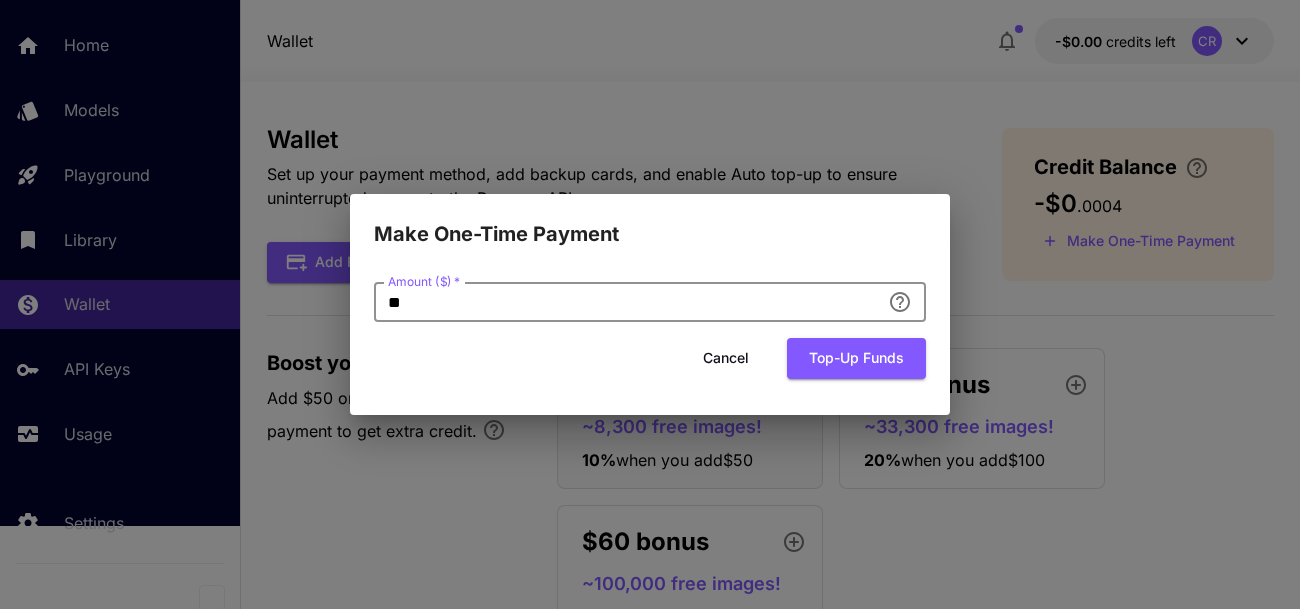 click on "**" at bounding box center [627, 302] 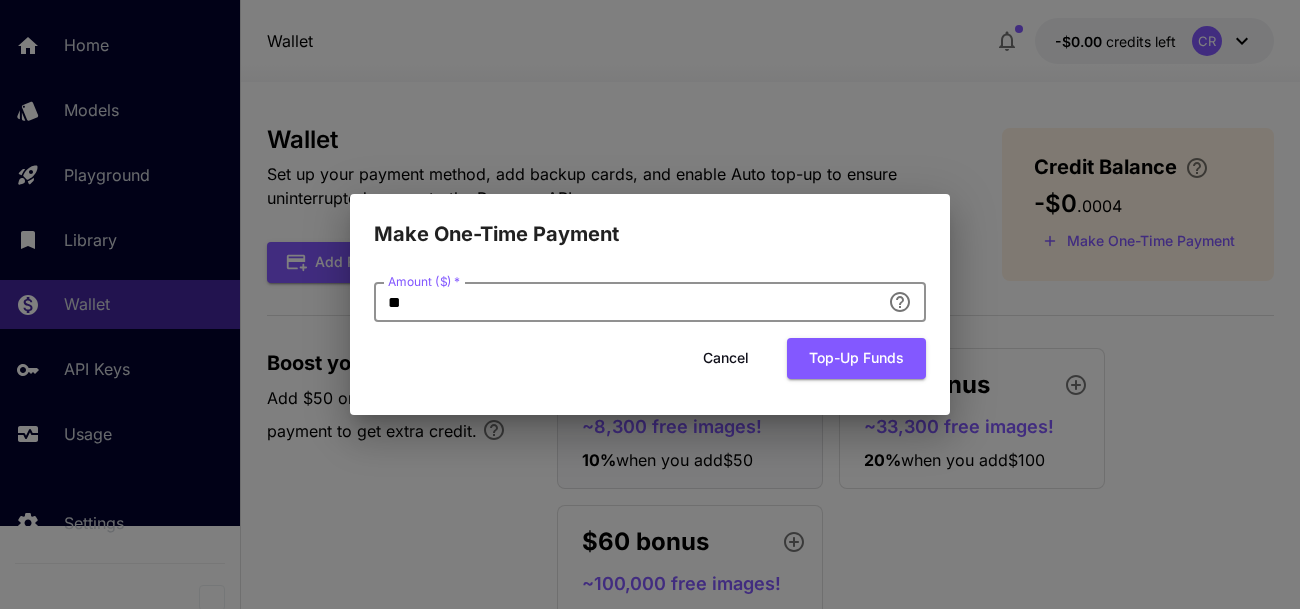 type on "*" 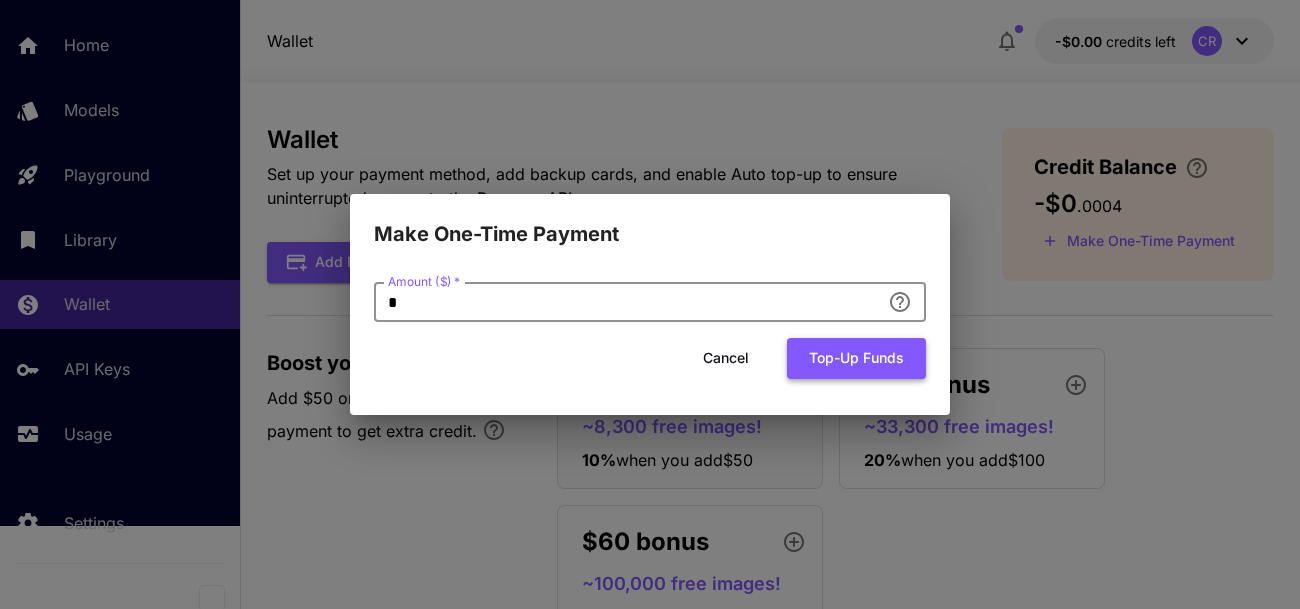 type on "*" 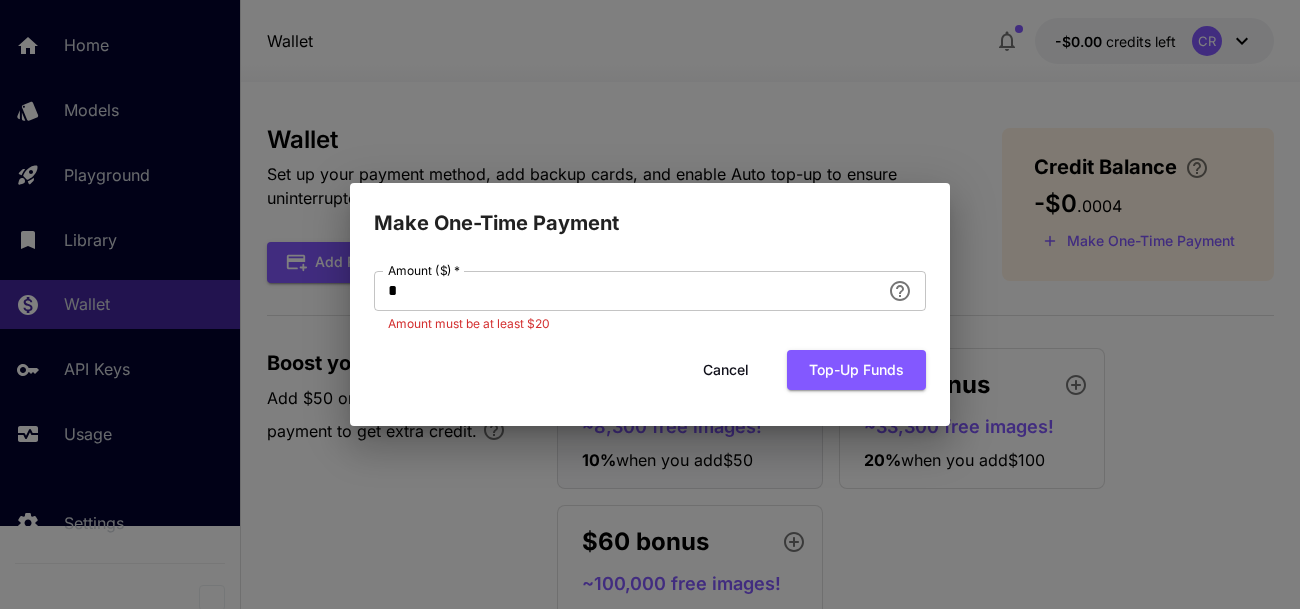 click on "Make One-Time Payment Amount ($)   * * Amount ($)   * Amount must be at least $20 Cancel Top-up funds" at bounding box center [650, 304] 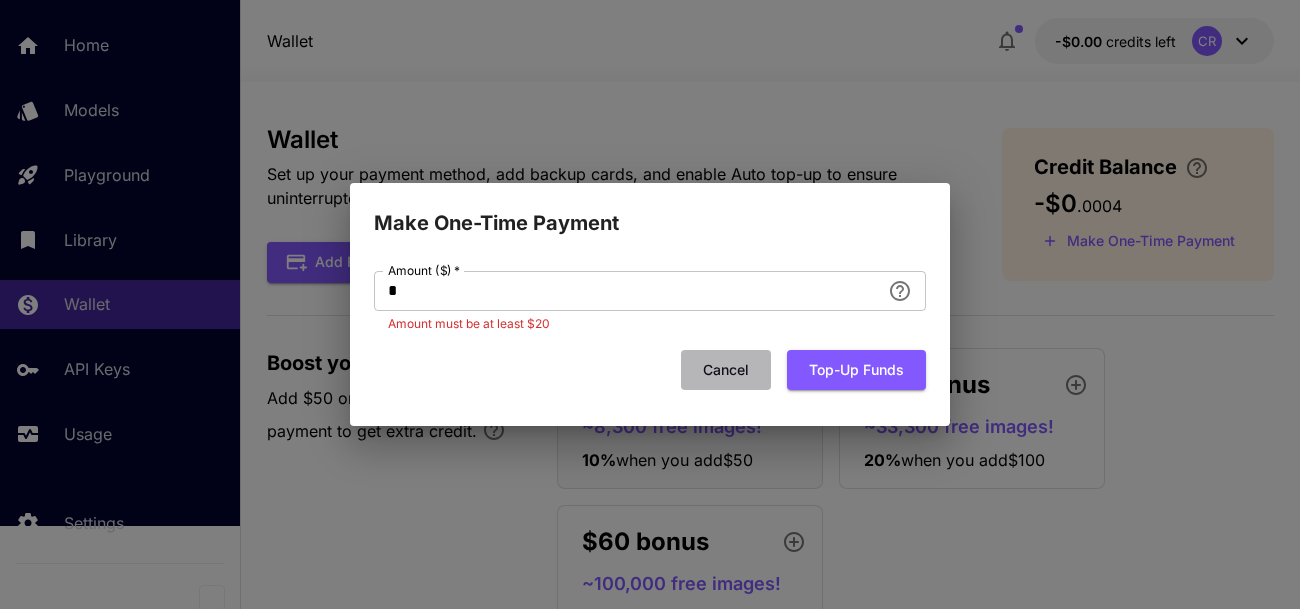 click on "Cancel" at bounding box center [726, 370] 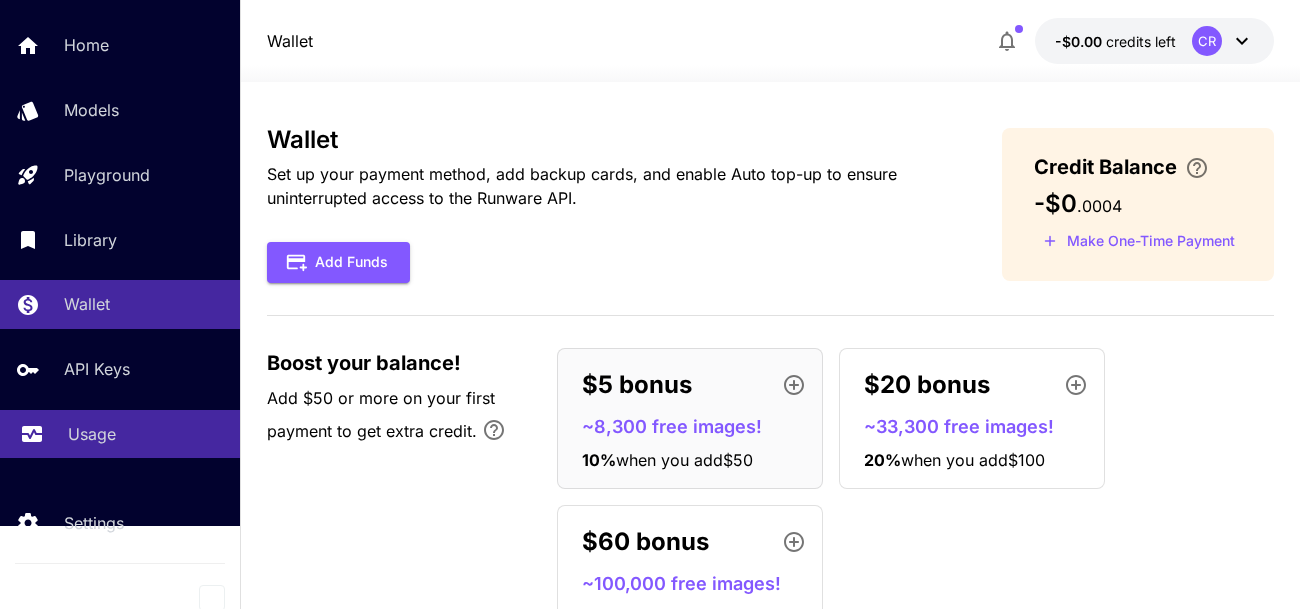 click on "Usage" at bounding box center (92, 434) 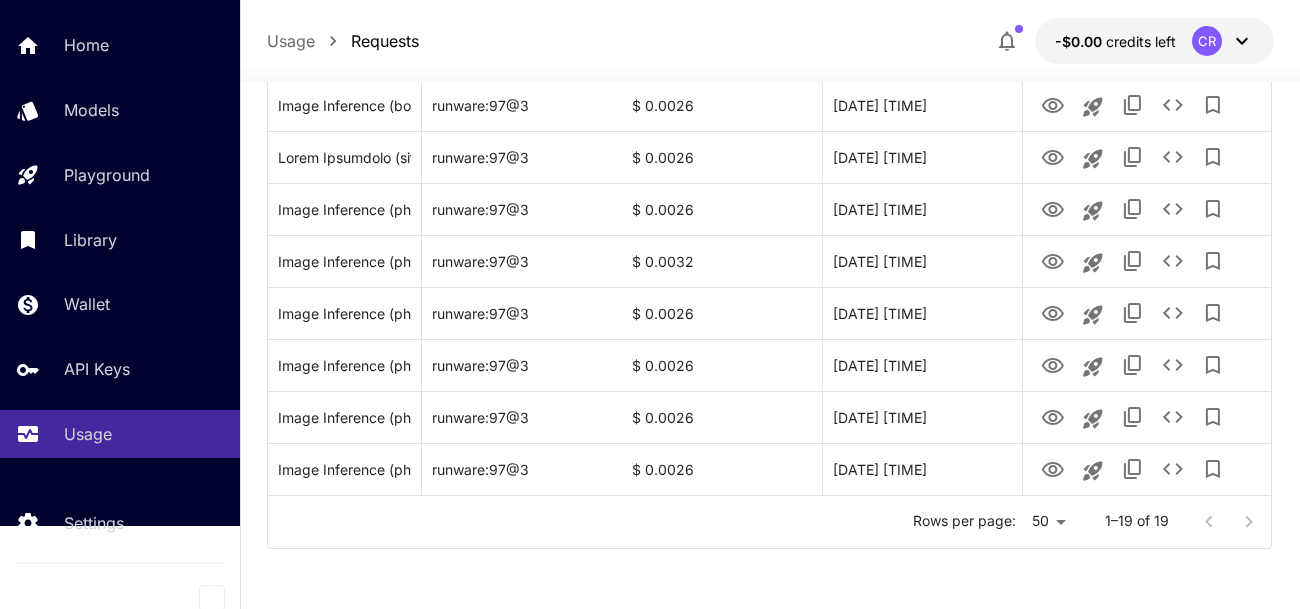 scroll, scrollTop: 0, scrollLeft: 0, axis: both 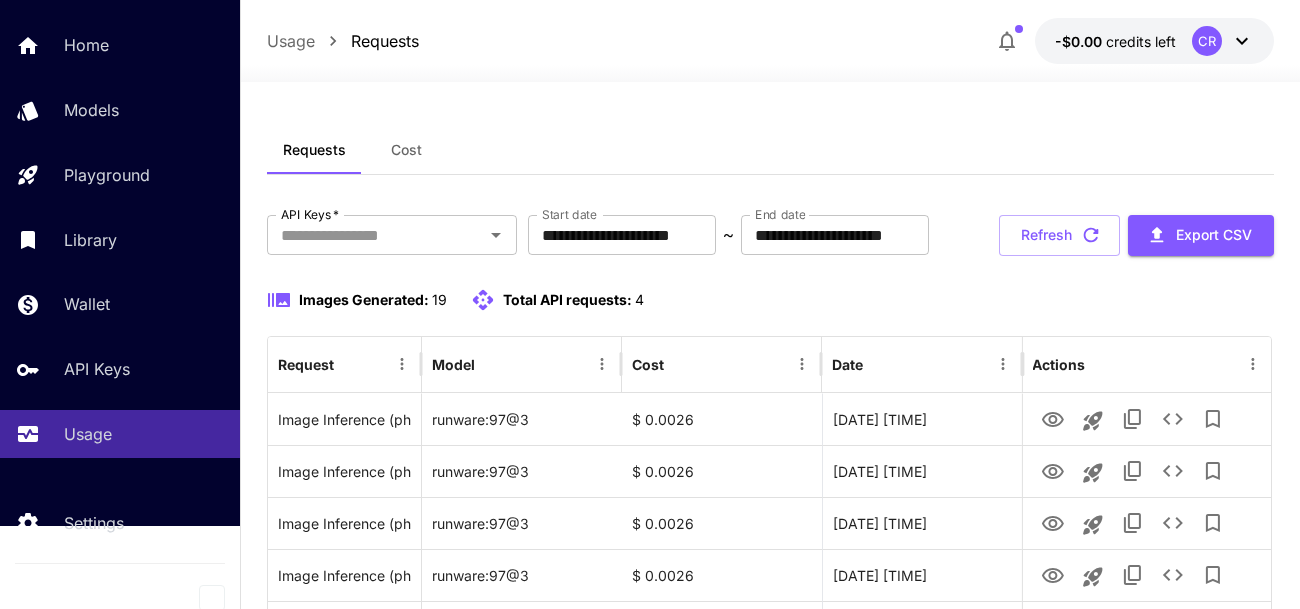 click 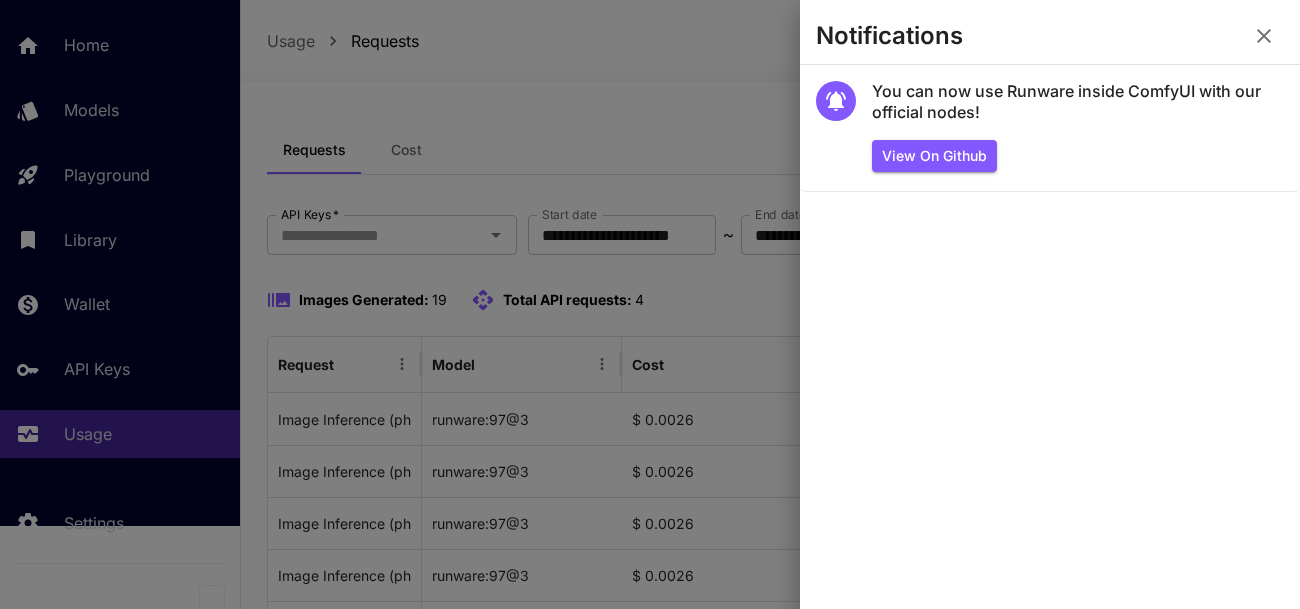 click at bounding box center [650, 304] 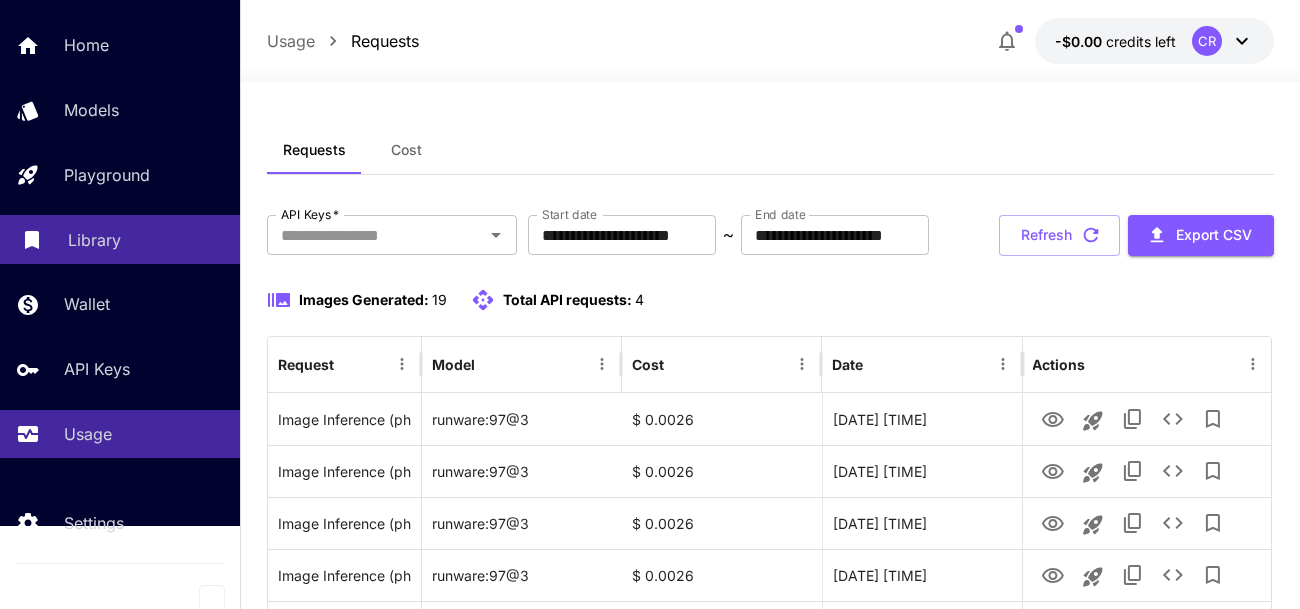 click on "Library" at bounding box center [120, 239] 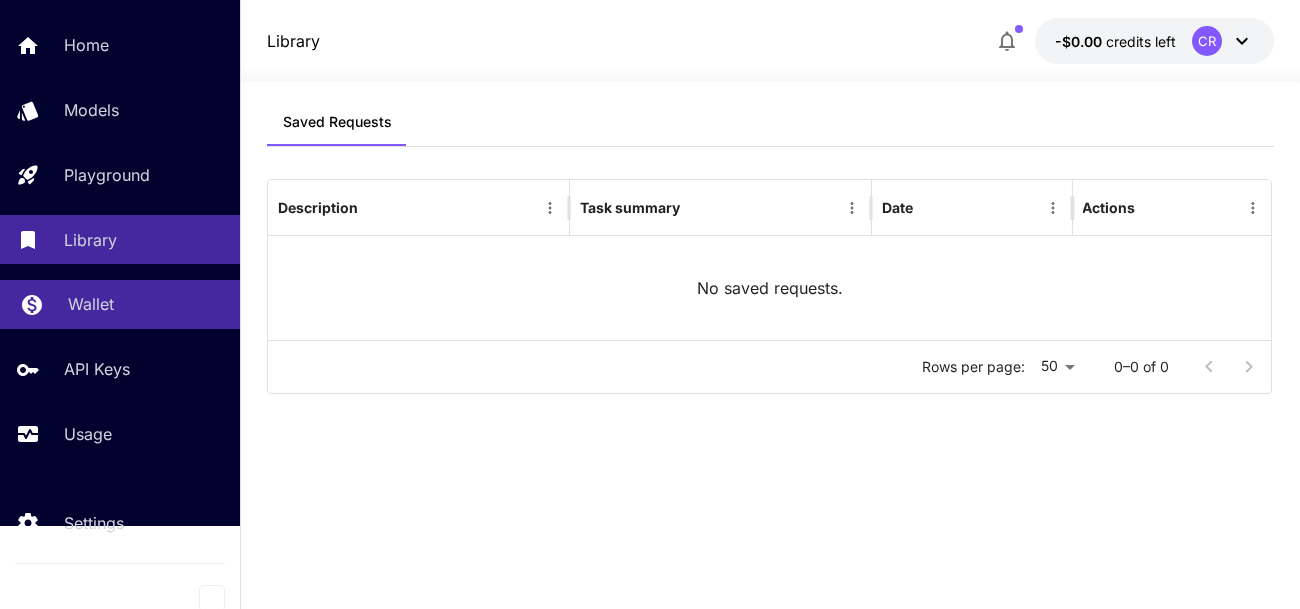 click on "Wallet" at bounding box center (91, 304) 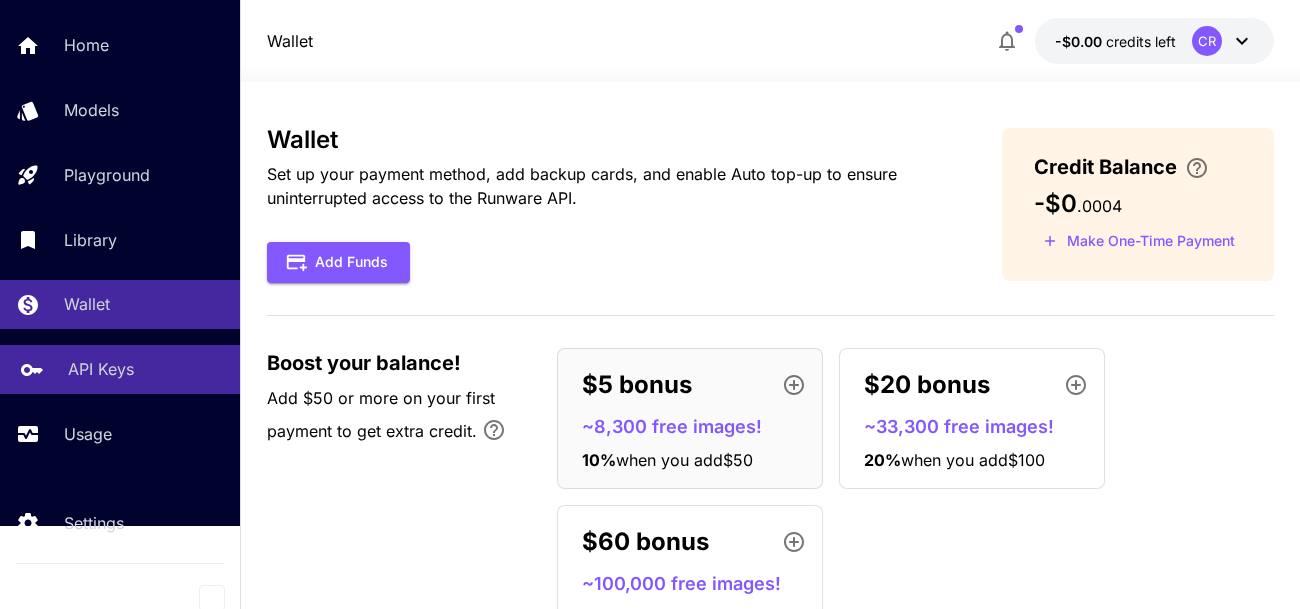 click on "API Keys" at bounding box center [101, 369] 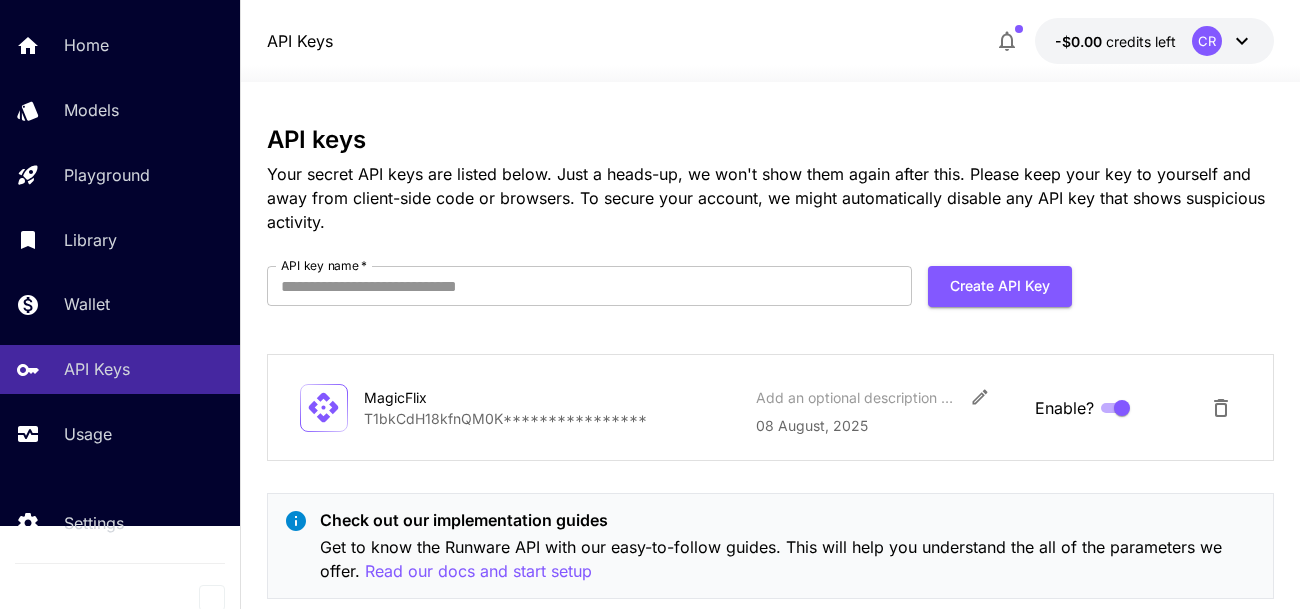 scroll, scrollTop: 49, scrollLeft: 0, axis: vertical 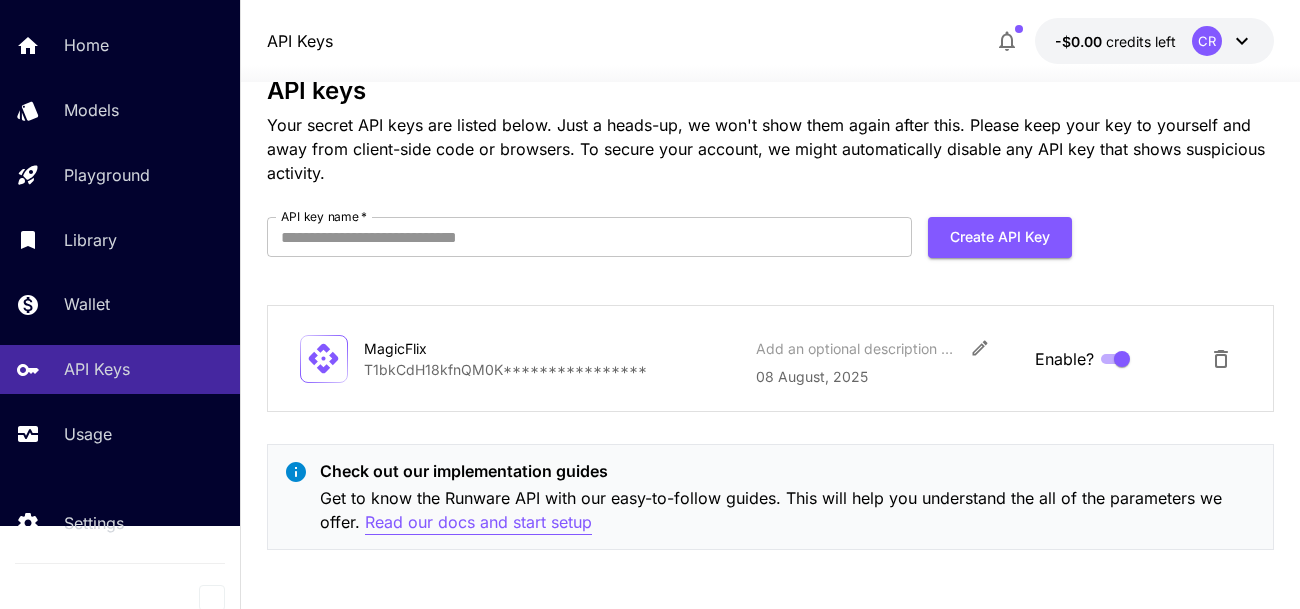 click on "Read our docs and start setup" at bounding box center [478, 522] 